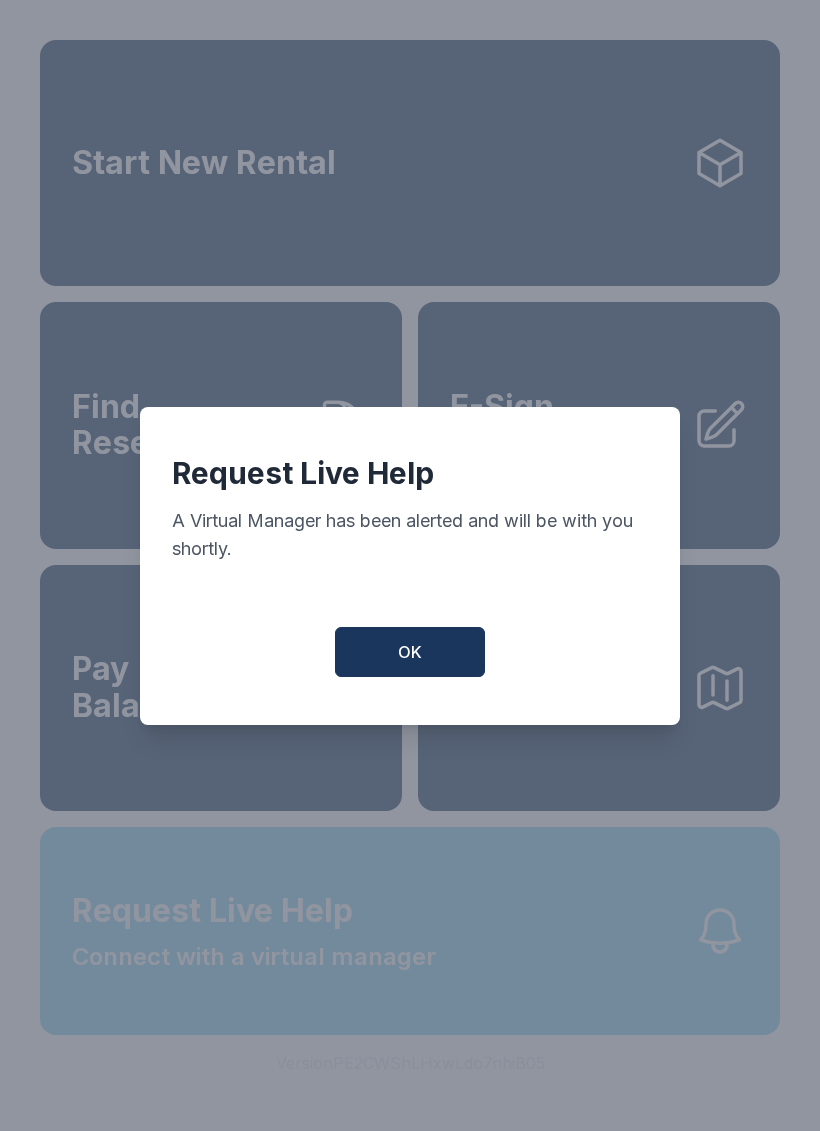 scroll, scrollTop: 0, scrollLeft: 0, axis: both 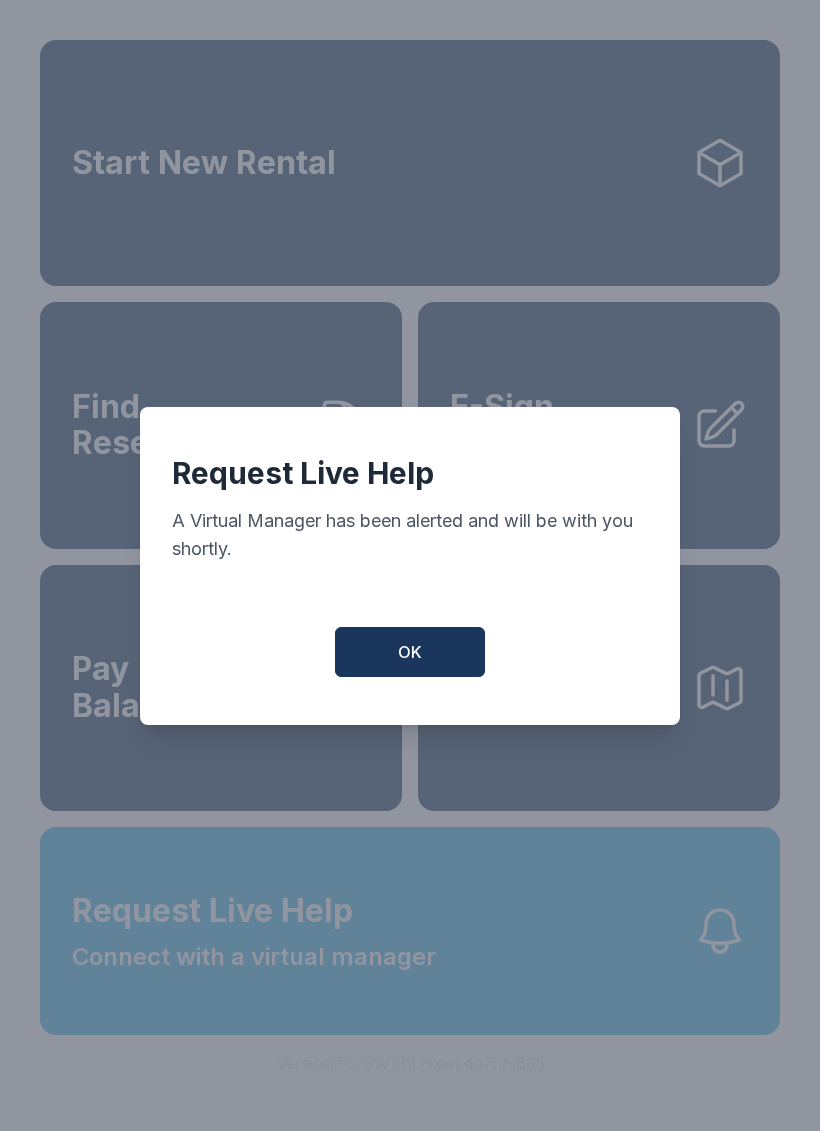click on "OK" at bounding box center (410, 652) 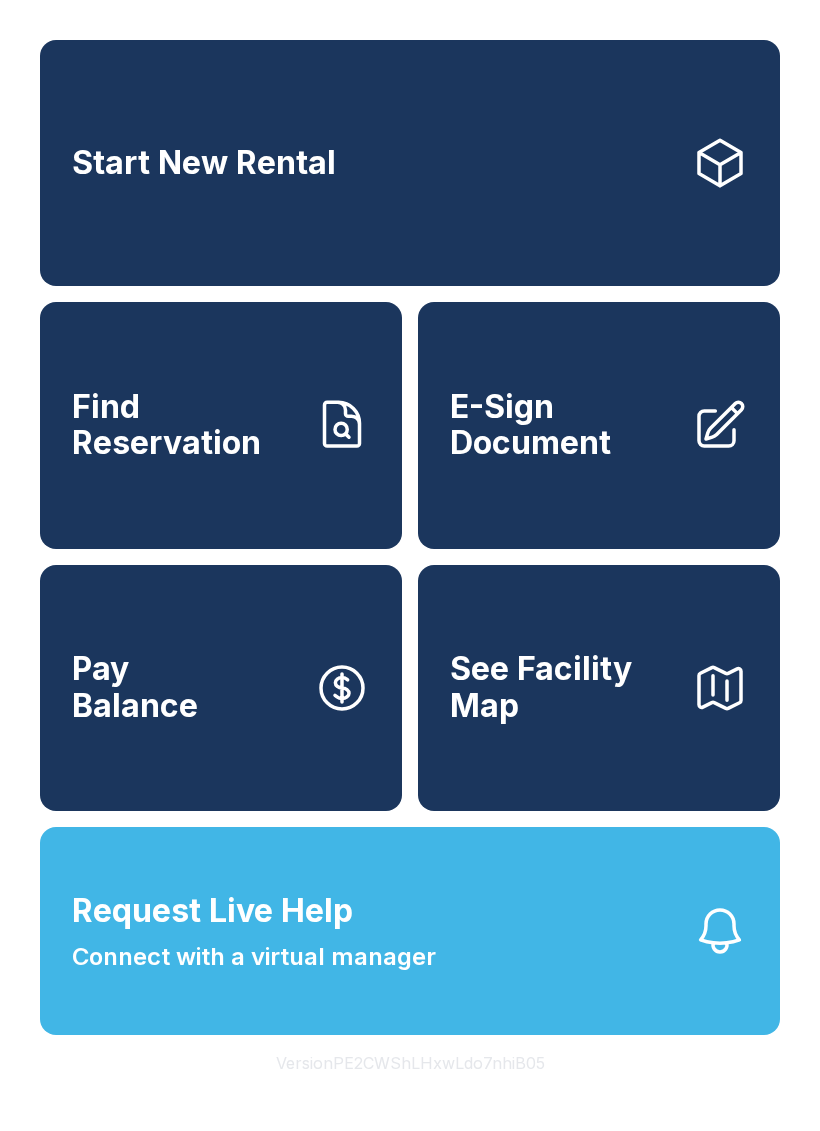 click on "Request Live Help Connect with a virtual manager" at bounding box center (410, 931) 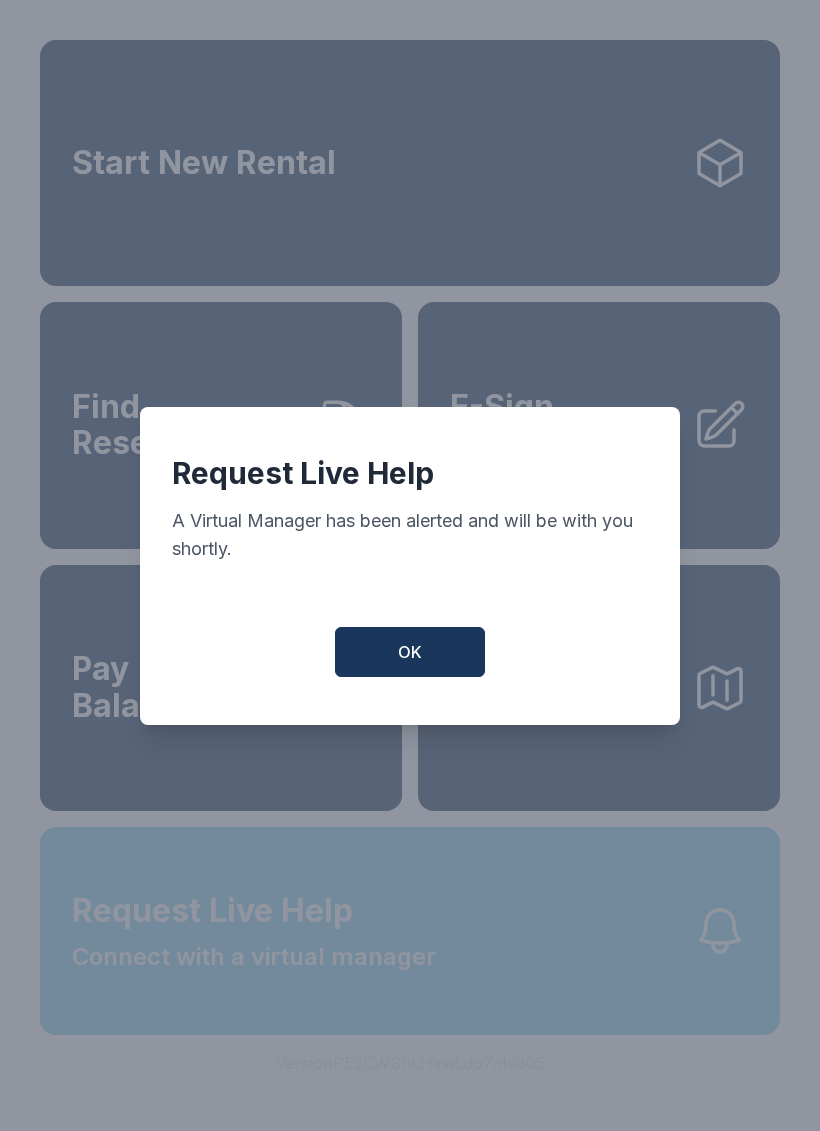 click on "OK" at bounding box center [410, 652] 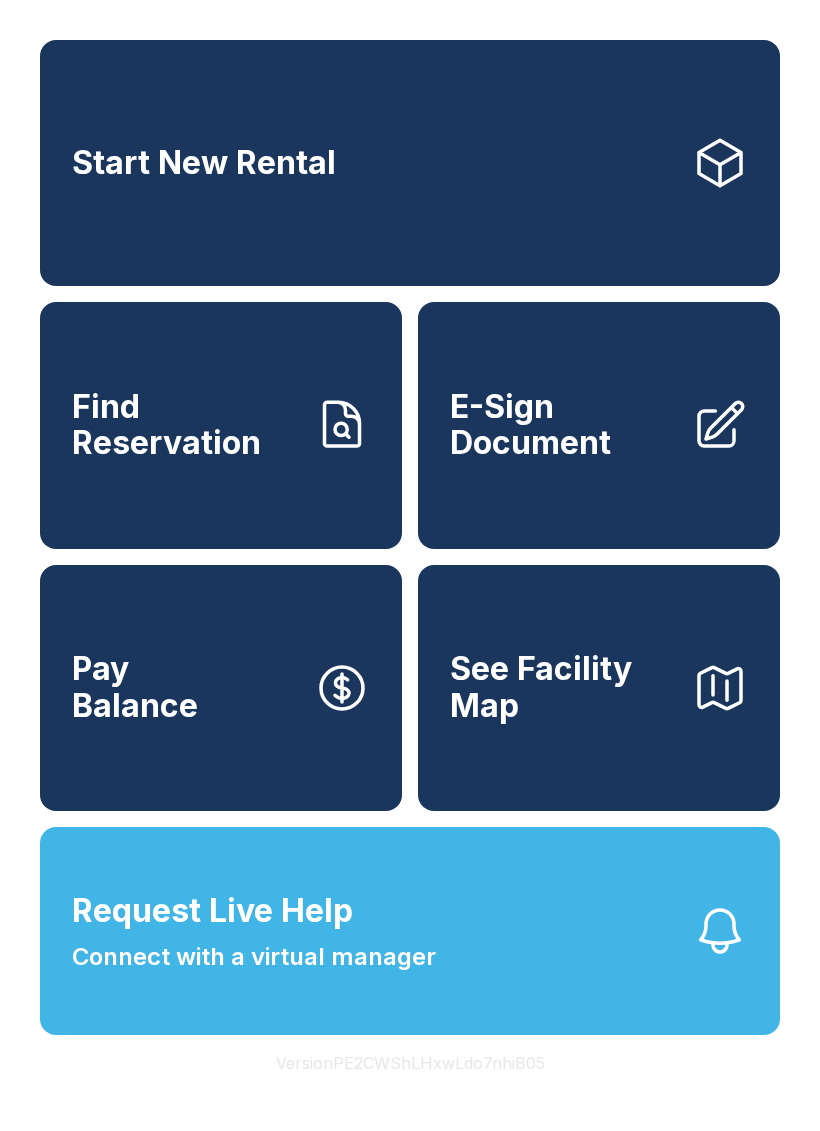 click on "Find Reservation" at bounding box center (185, 425) 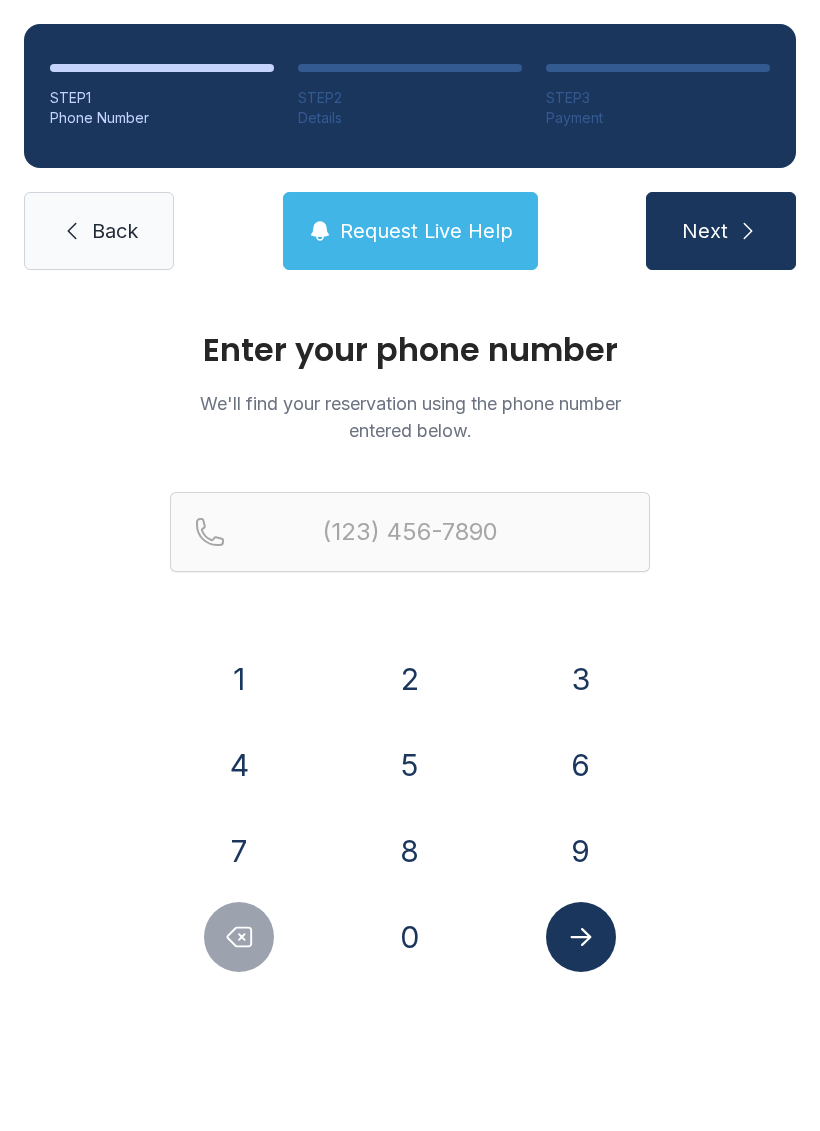 click on "8" at bounding box center (410, 851) 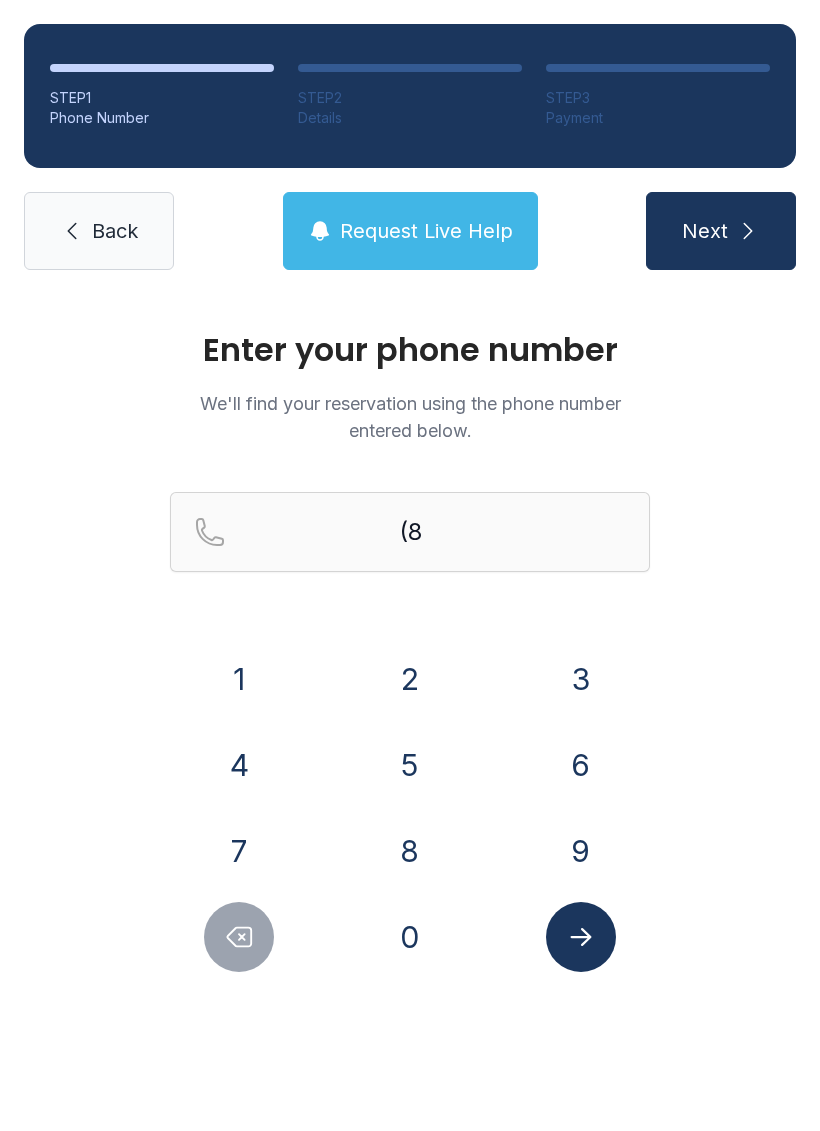 click on "6" at bounding box center [581, 765] 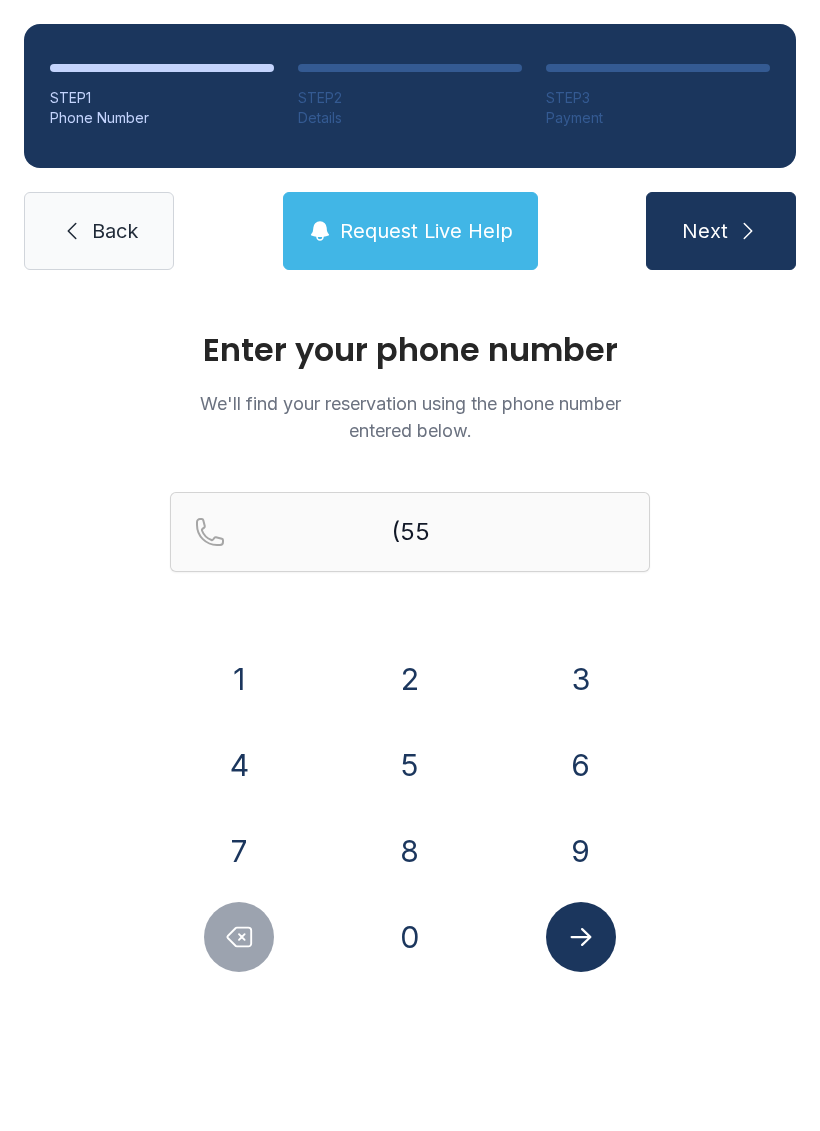 click on "4" at bounding box center (239, 765) 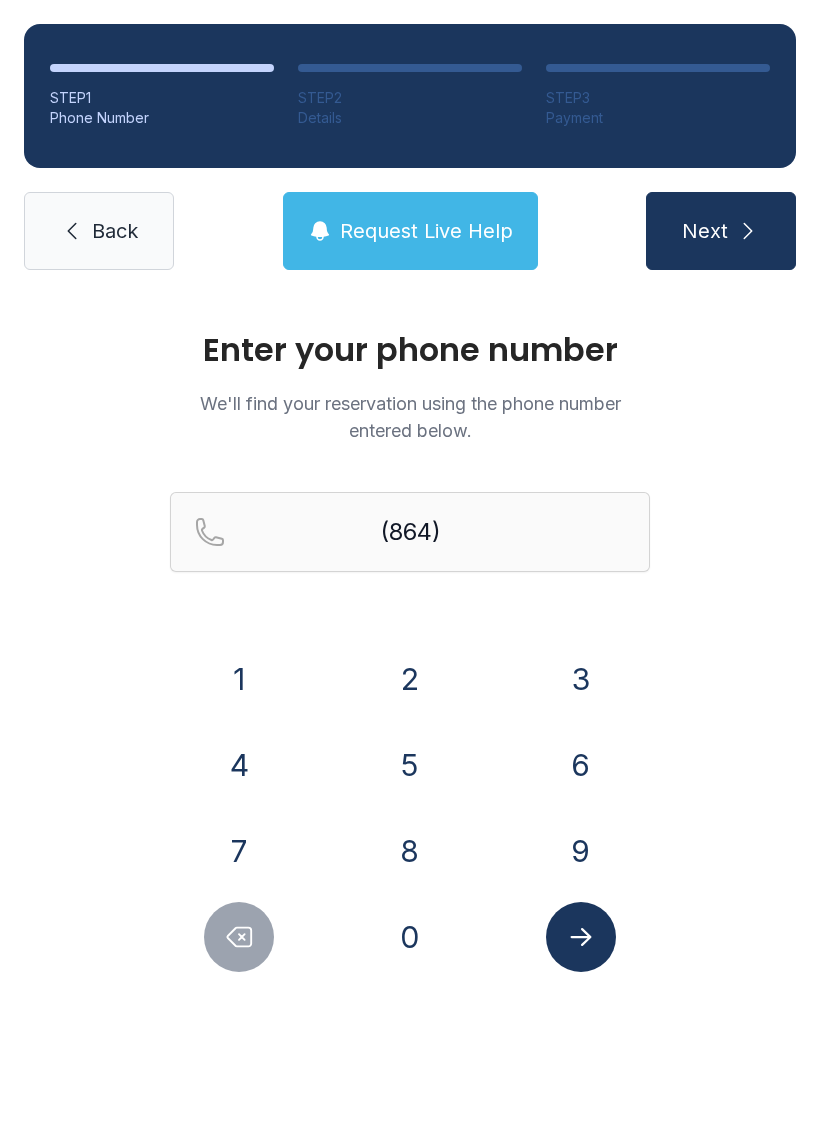 click on "3" at bounding box center [581, 679] 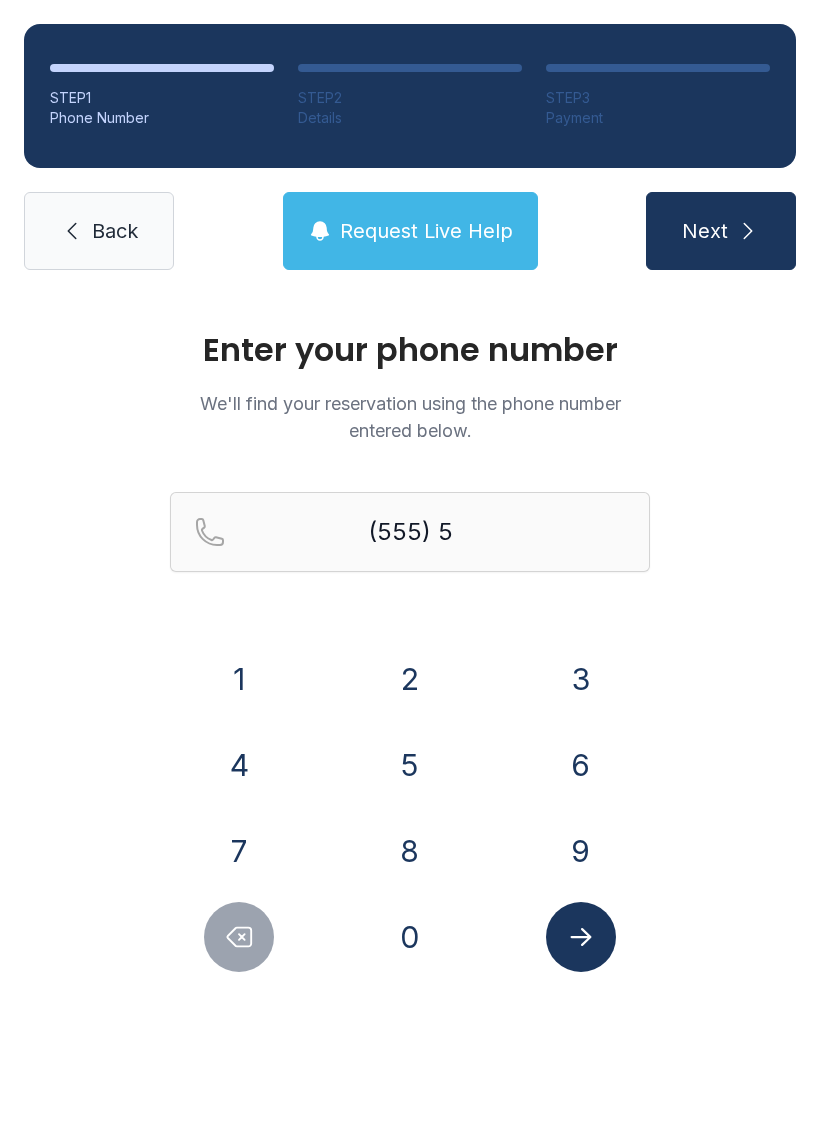 click on "5" at bounding box center (410, 765) 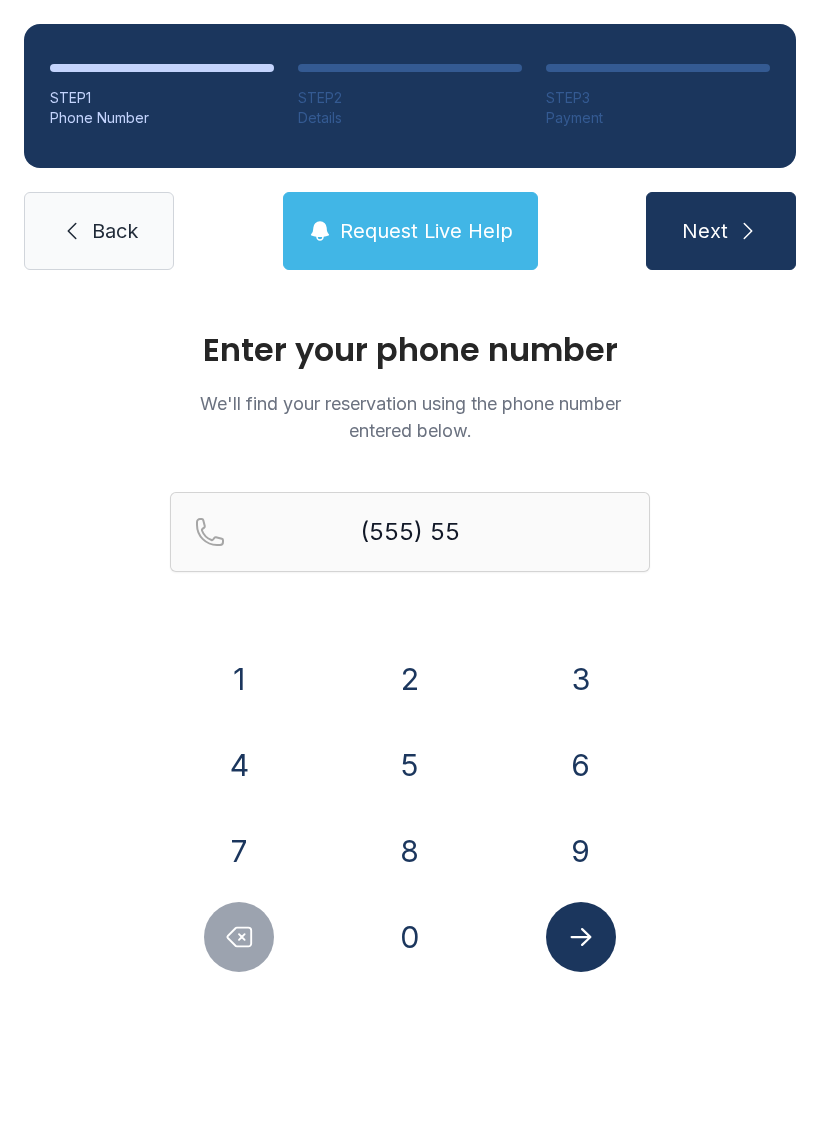 click on "4" at bounding box center (239, 765) 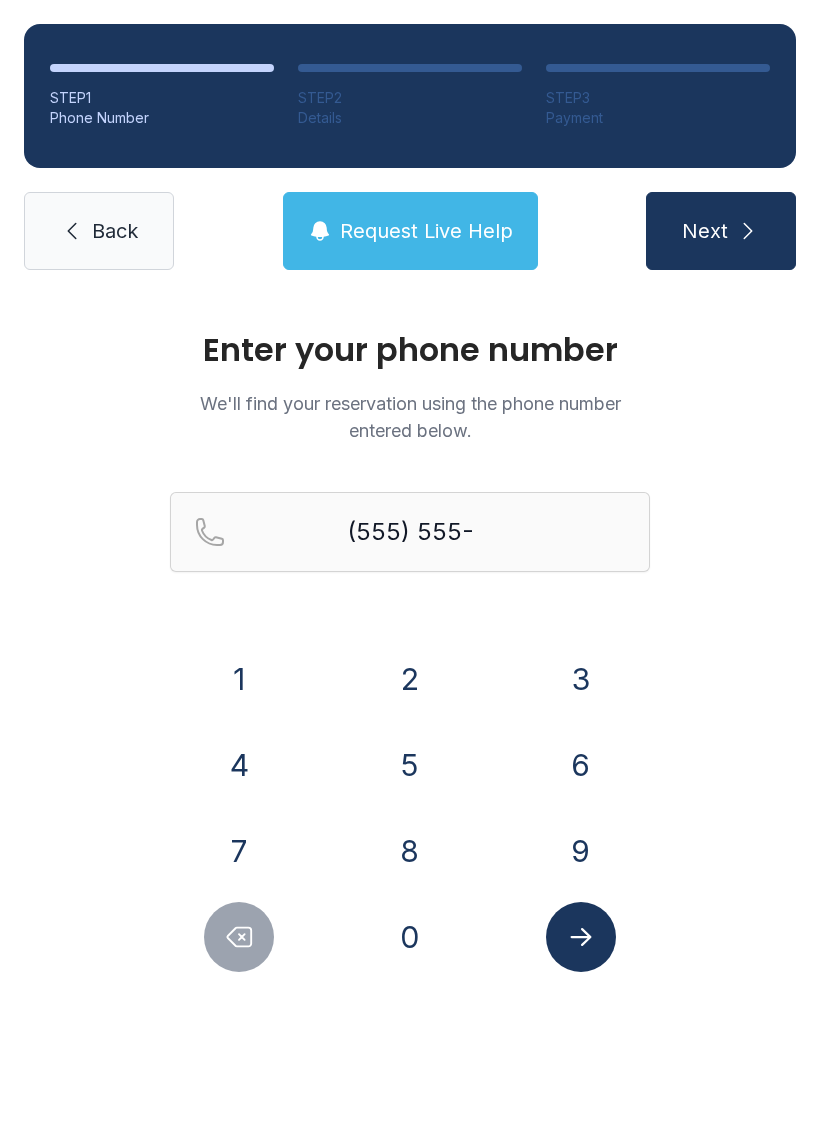 click on "6" at bounding box center (581, 765) 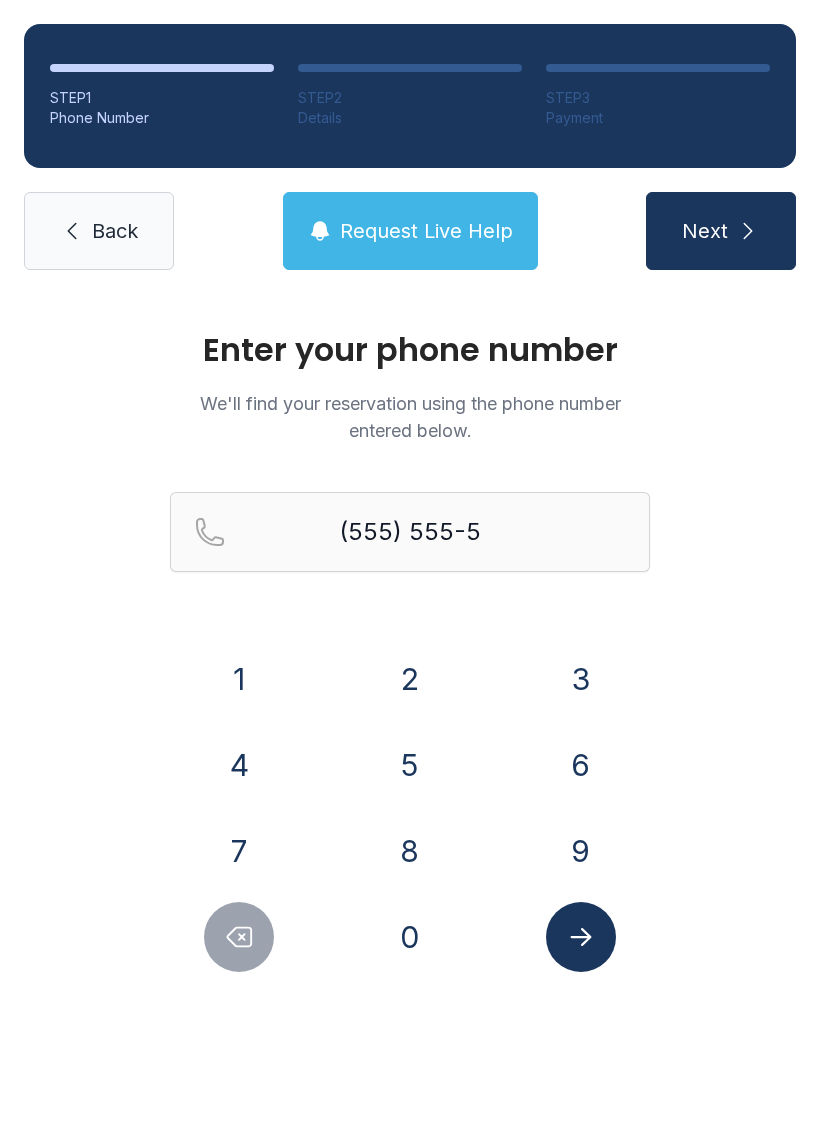 click on "6" at bounding box center (581, 765) 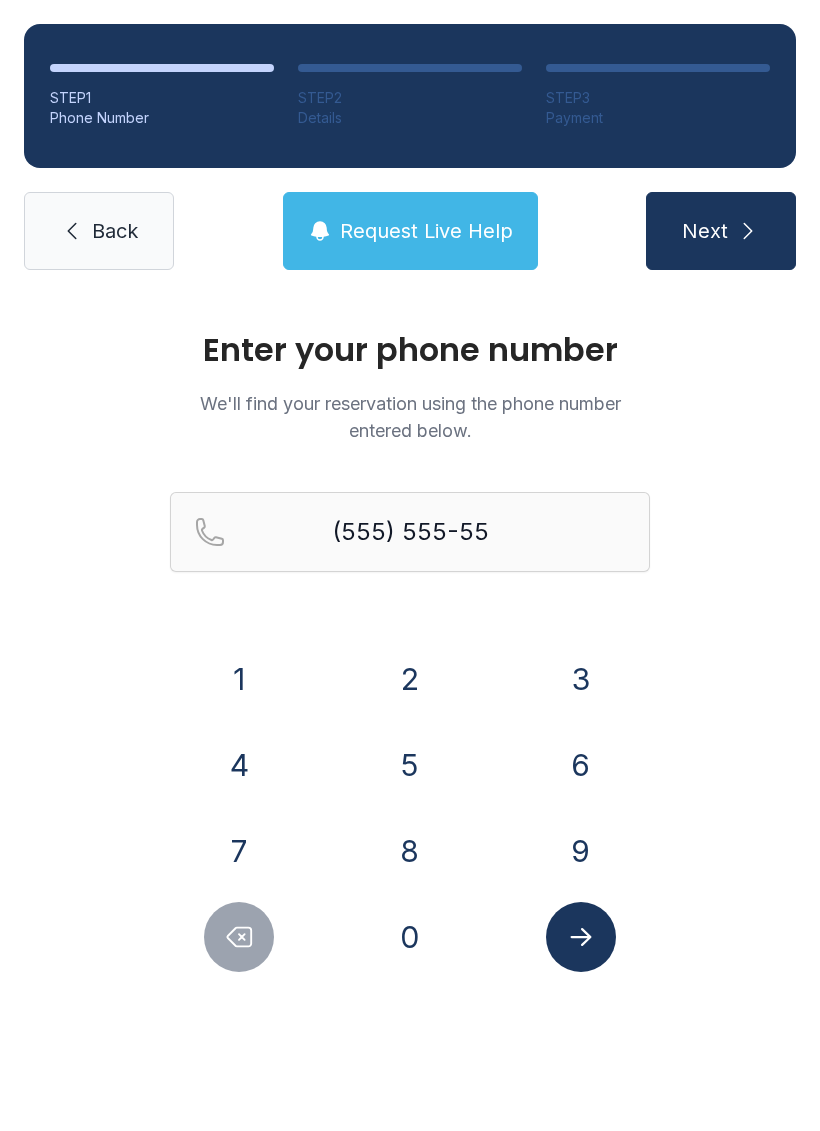 click on "5" at bounding box center [410, 765] 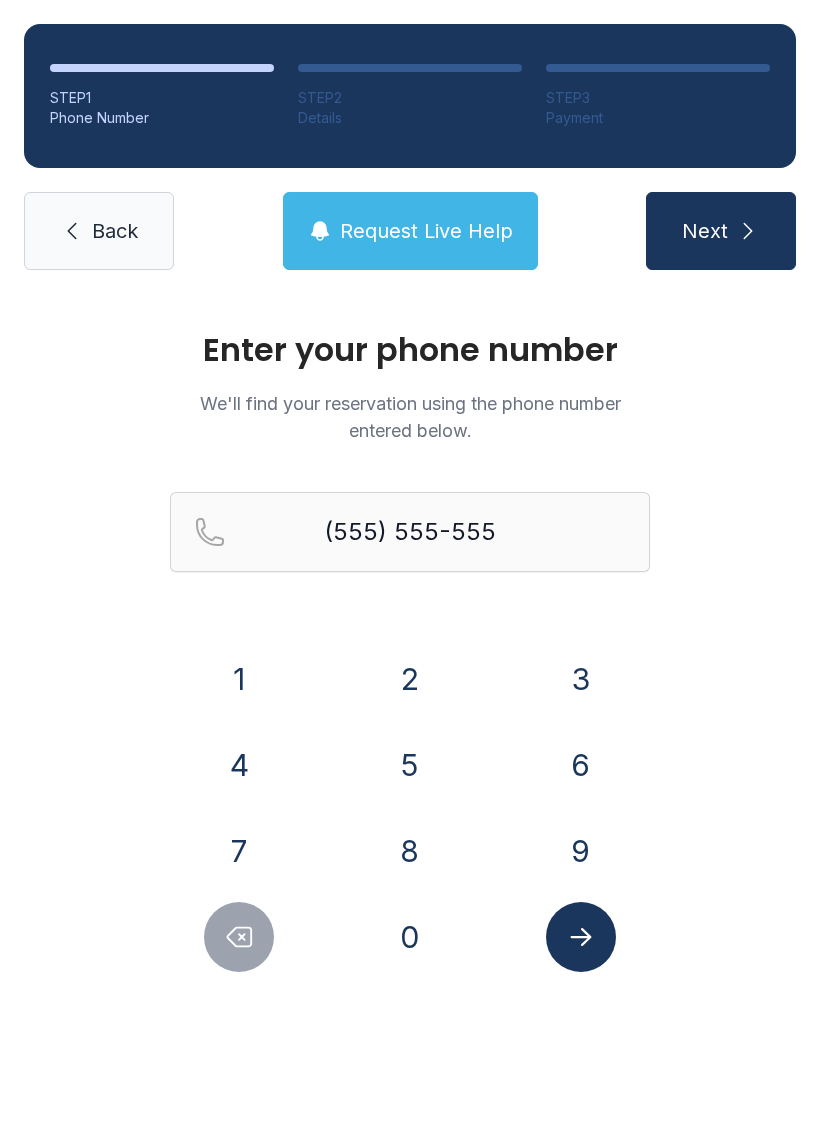 click on "8" at bounding box center (410, 851) 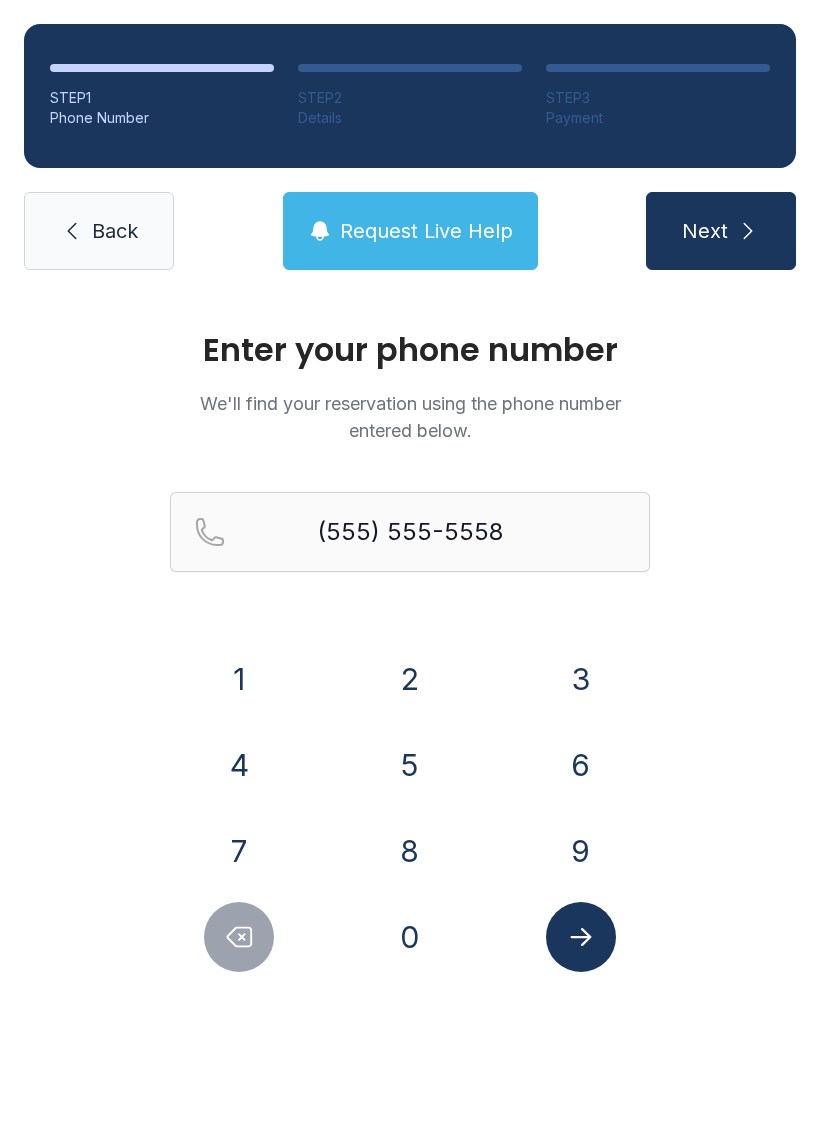 click on "Next" at bounding box center (705, 231) 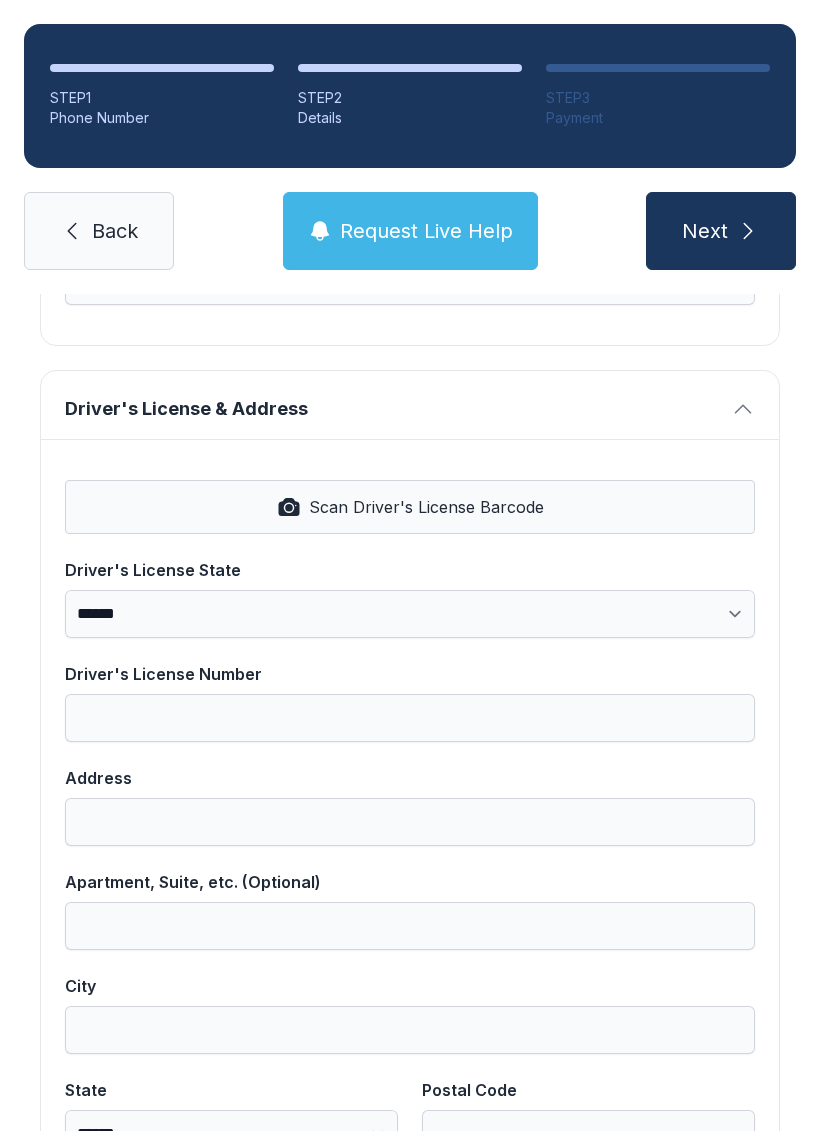 scroll, scrollTop: 709, scrollLeft: 0, axis: vertical 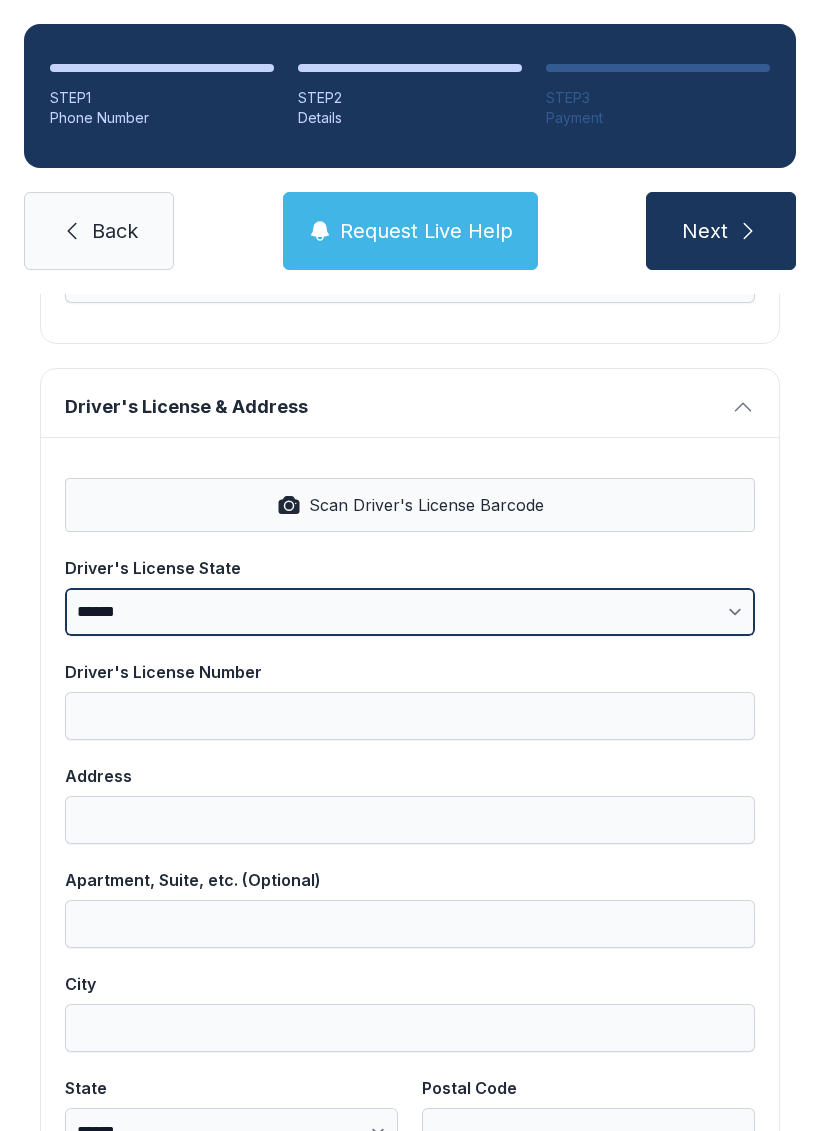 click on "**********" at bounding box center [410, 612] 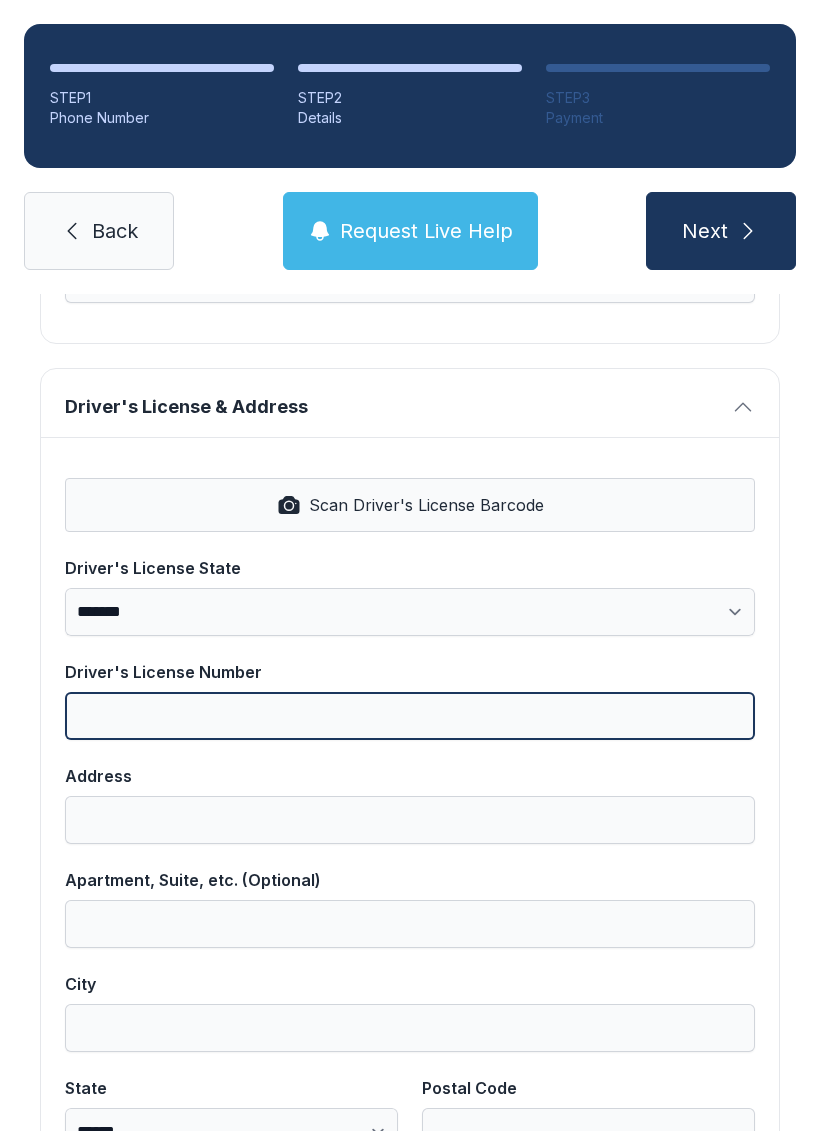 click on "Driver's License Number" at bounding box center (410, 716) 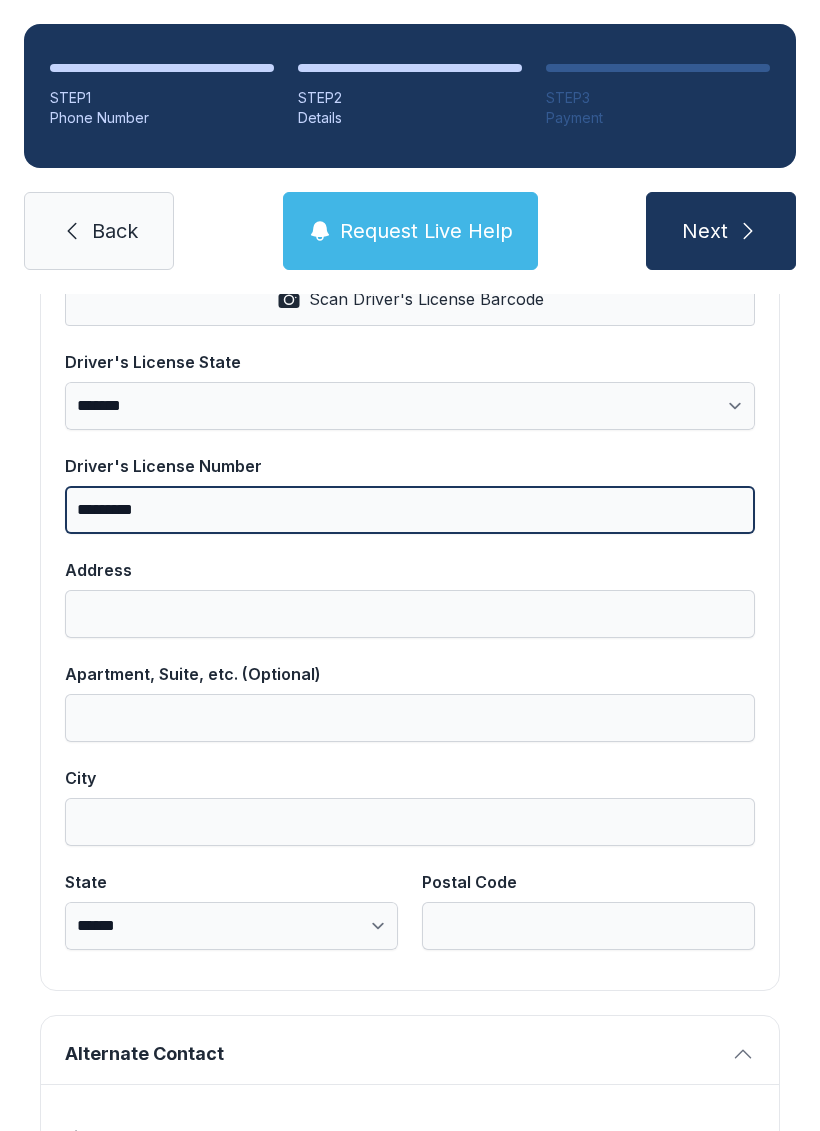 scroll, scrollTop: 916, scrollLeft: 0, axis: vertical 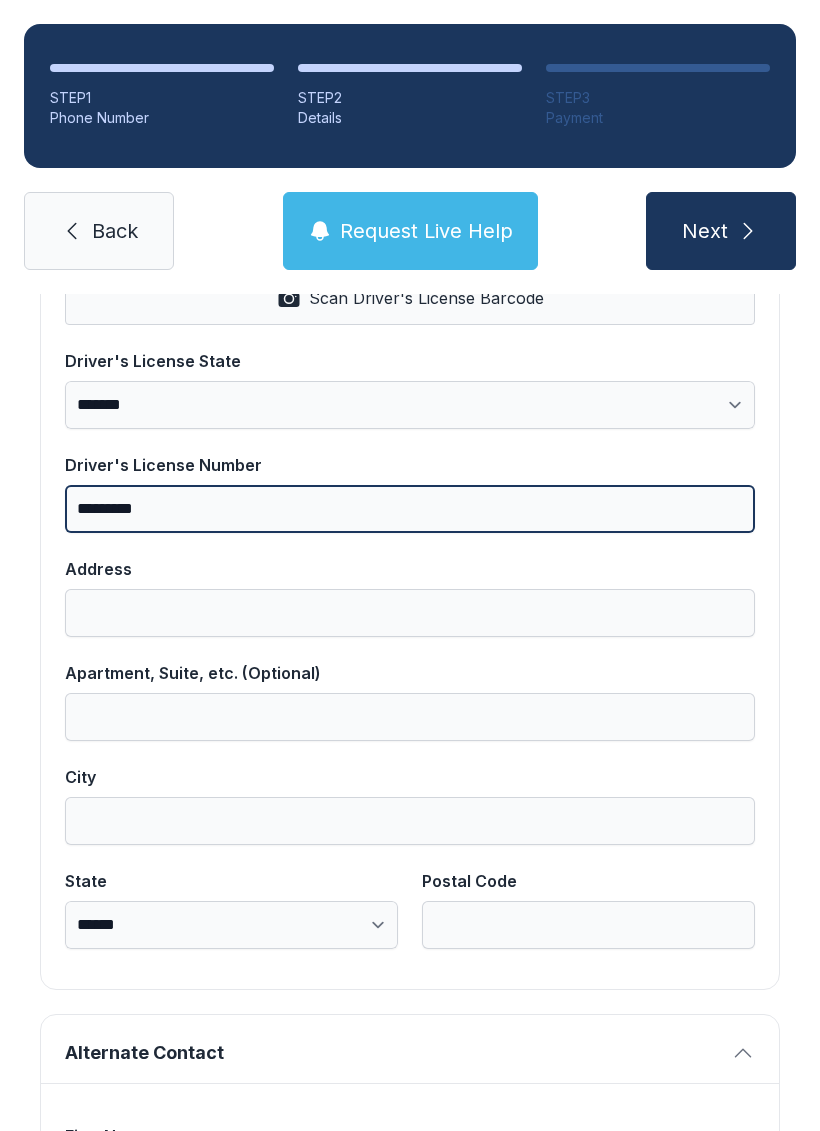 type on "*********" 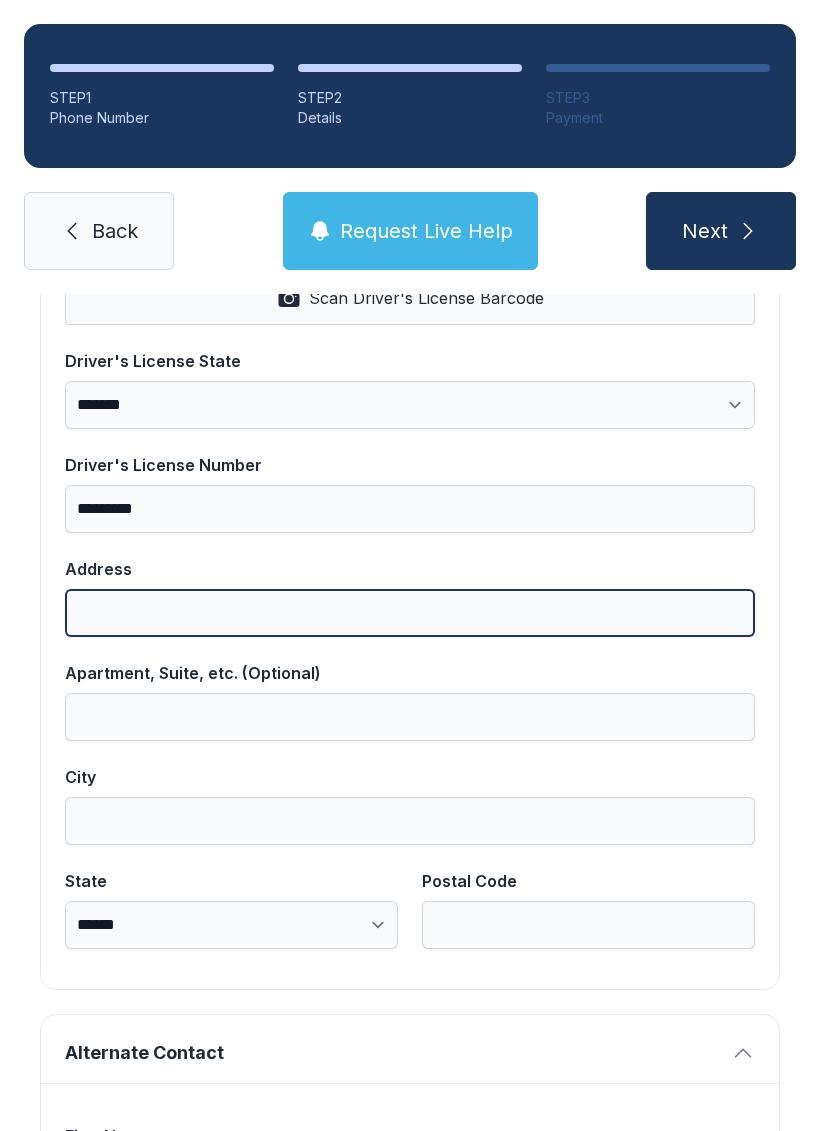 click on "Address" at bounding box center (410, 613) 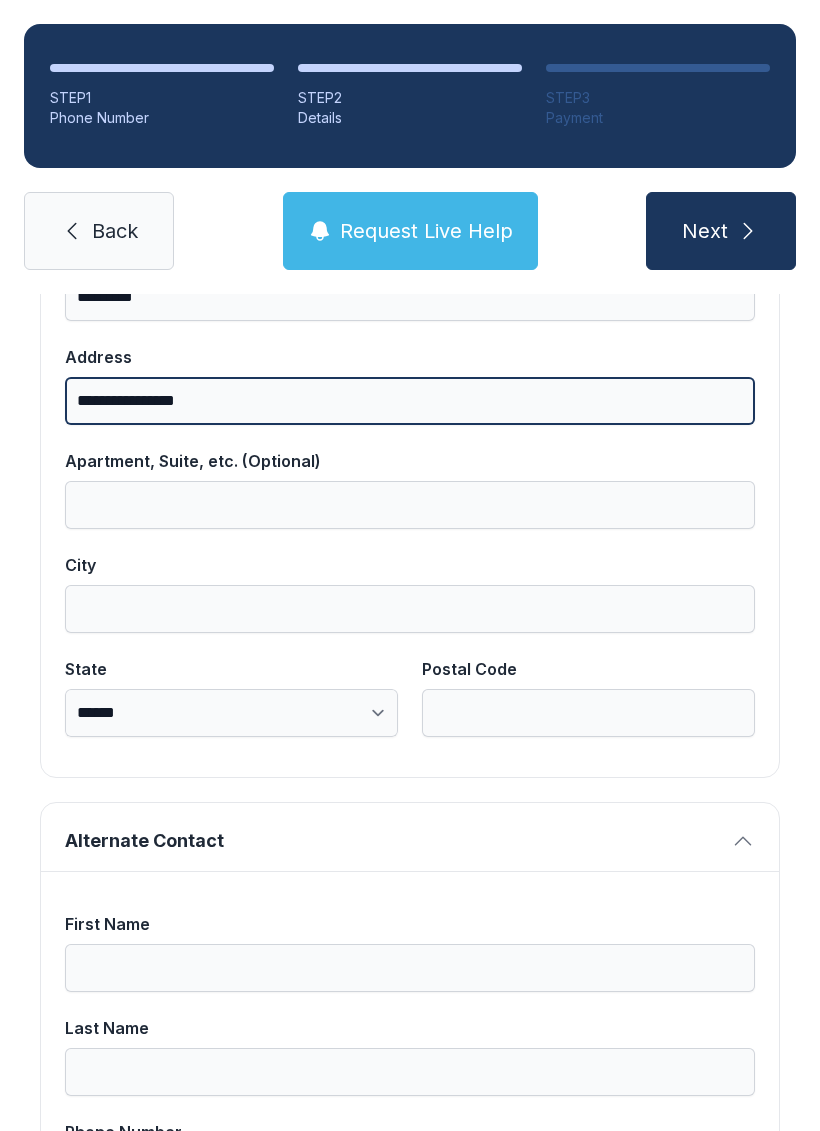 scroll, scrollTop: 1134, scrollLeft: 0, axis: vertical 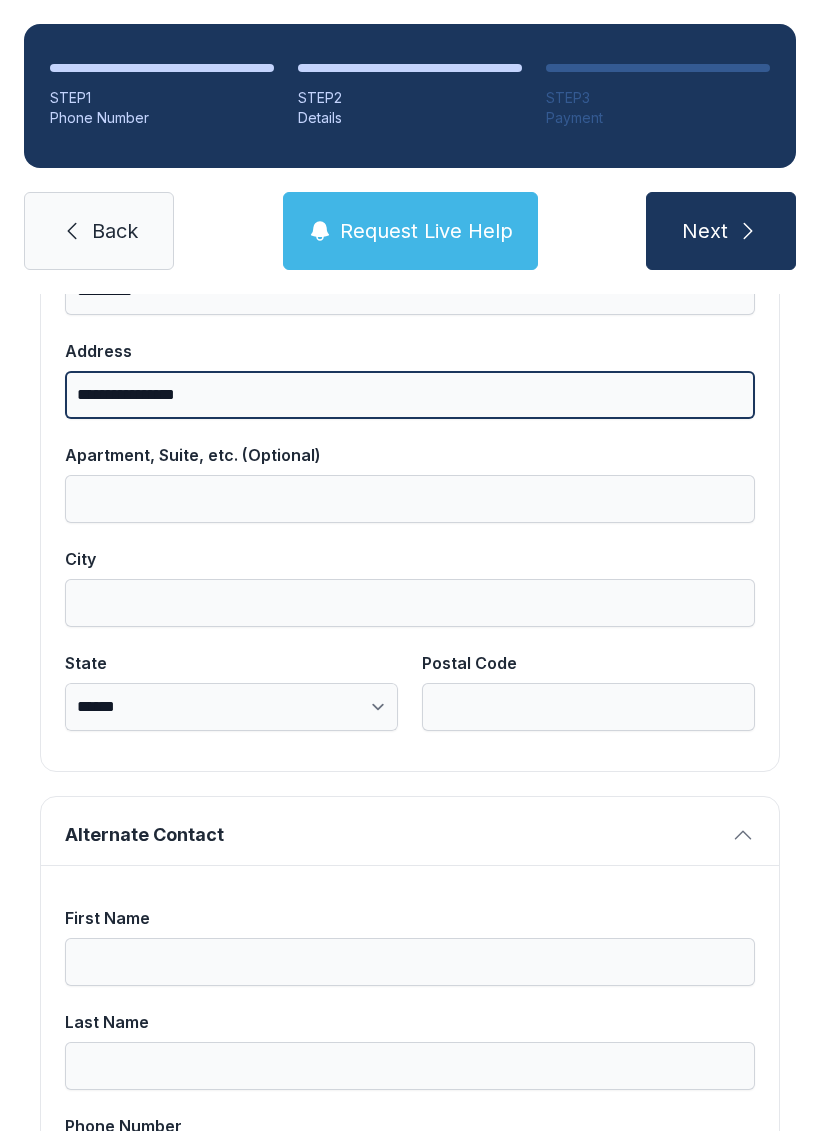 type on "**********" 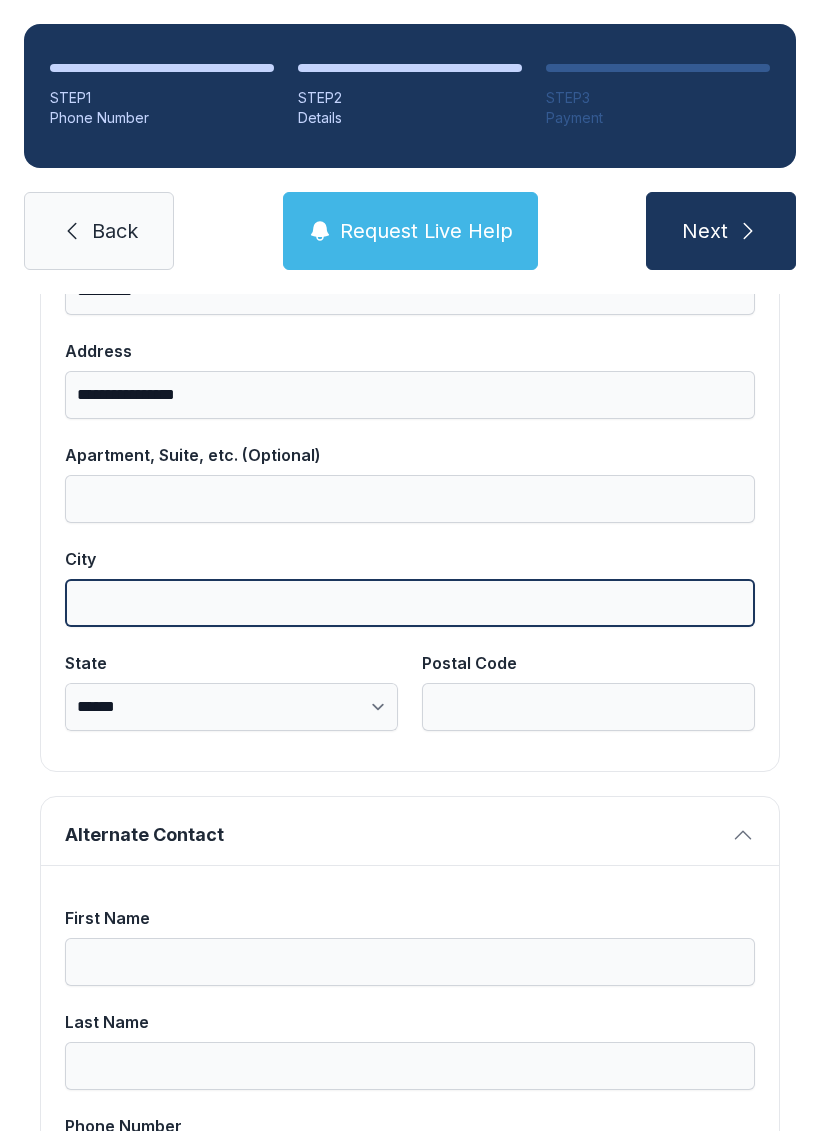 click on "City" at bounding box center [410, 603] 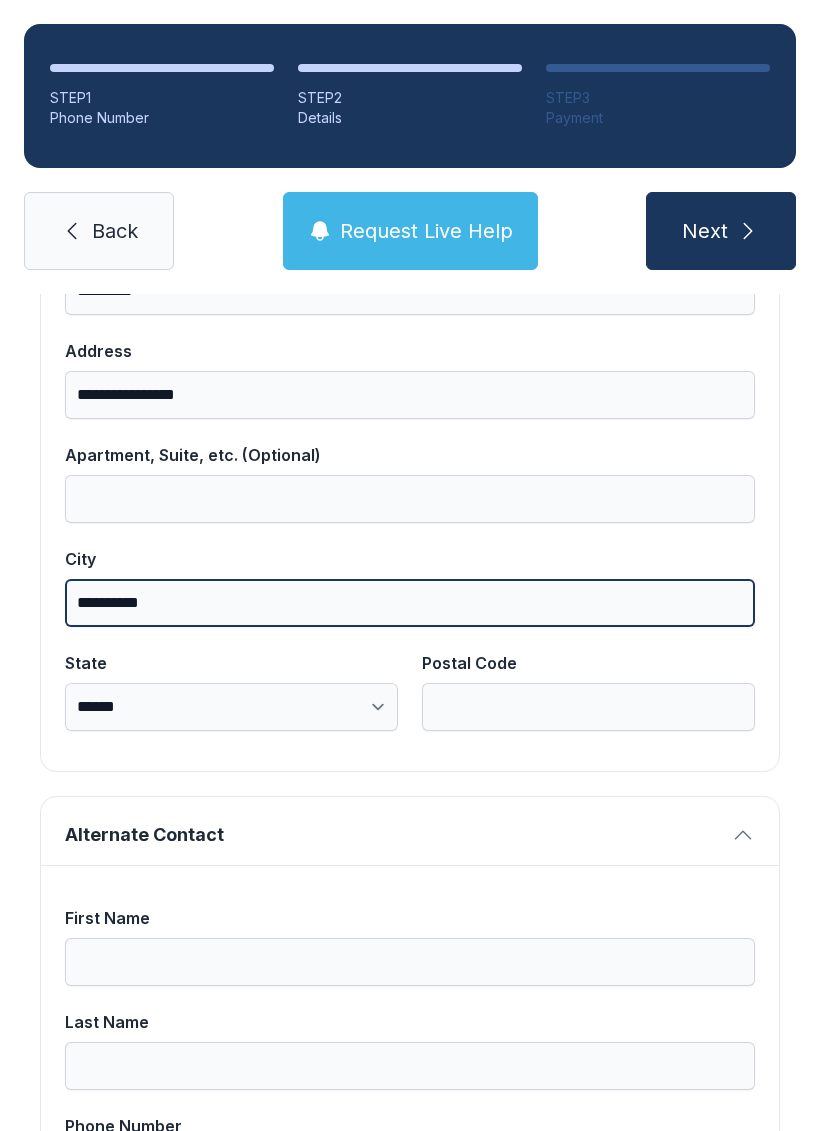 type on "**********" 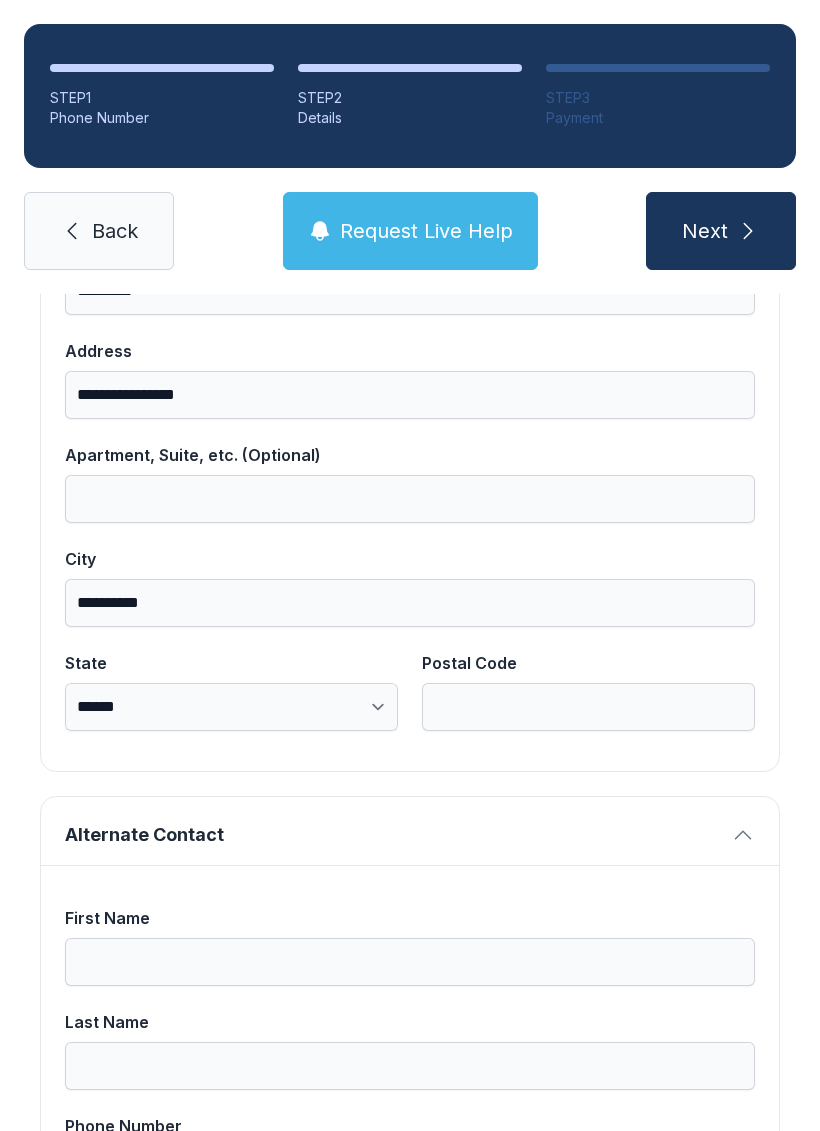 click on "**********" at bounding box center [231, 707] 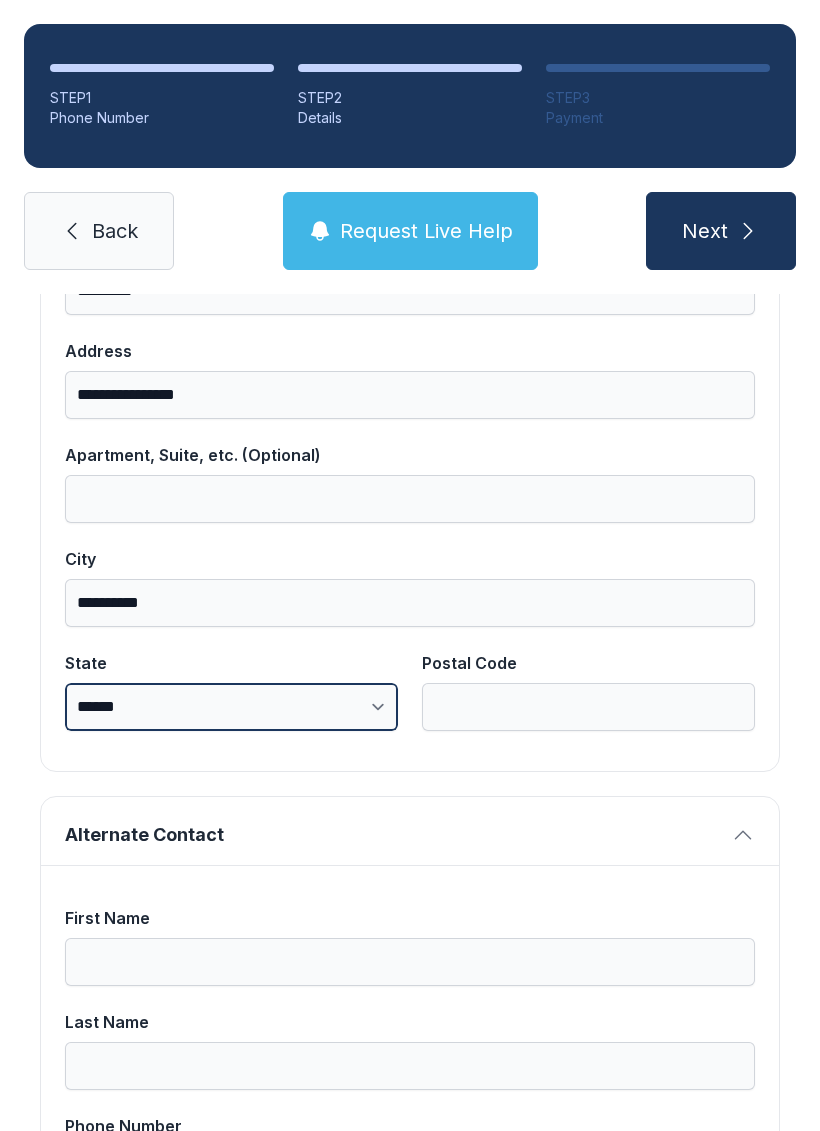 select on "**" 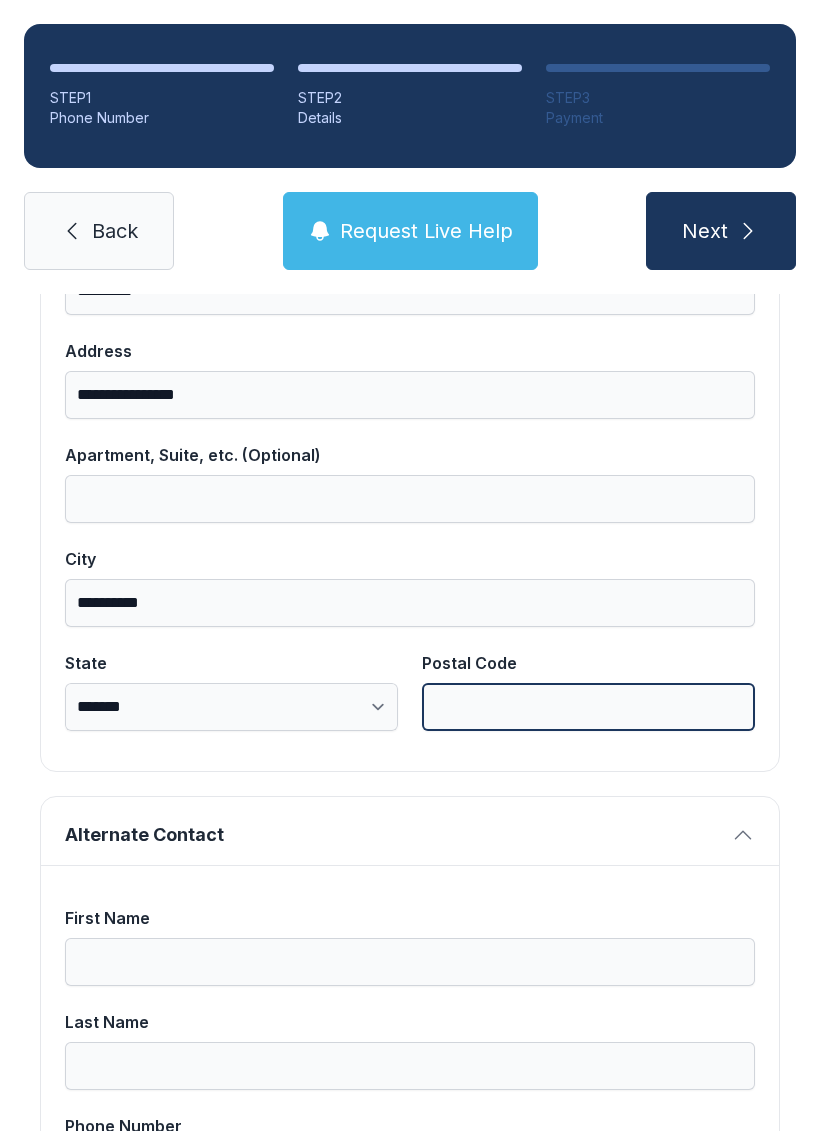 click on "Postal Code" at bounding box center [588, 707] 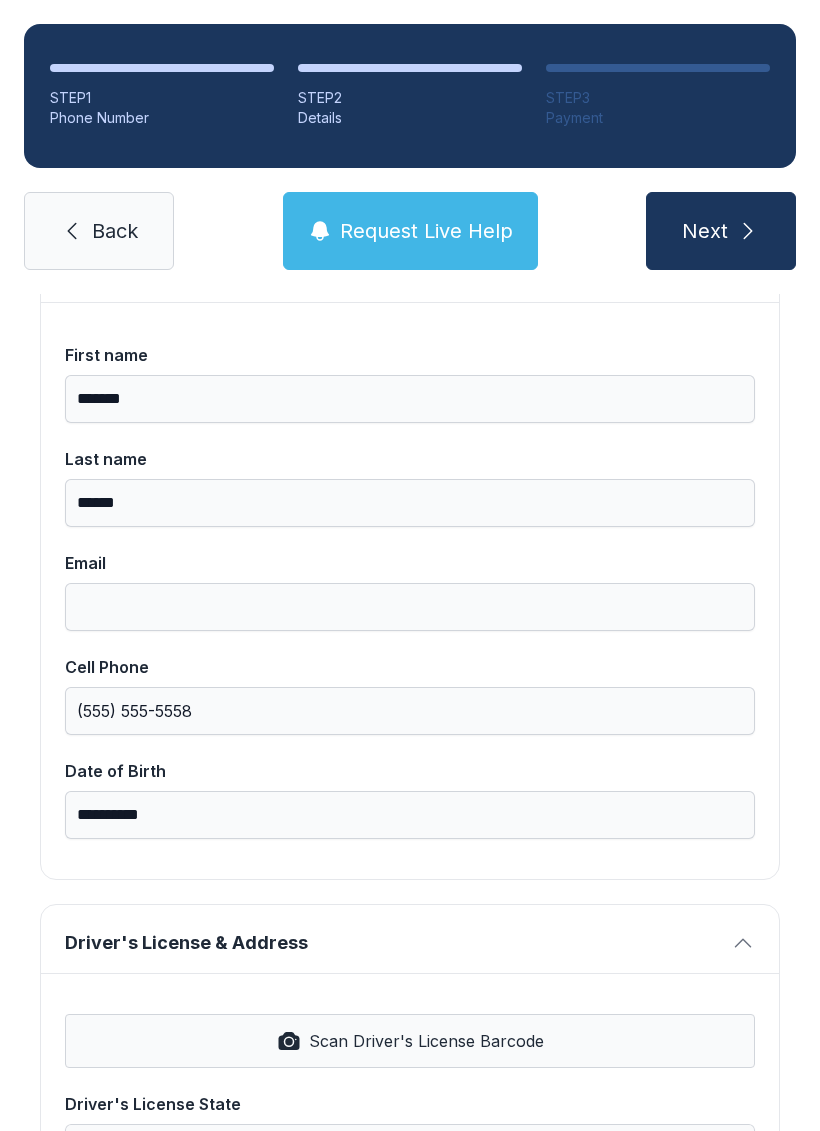 scroll, scrollTop: 167, scrollLeft: 0, axis: vertical 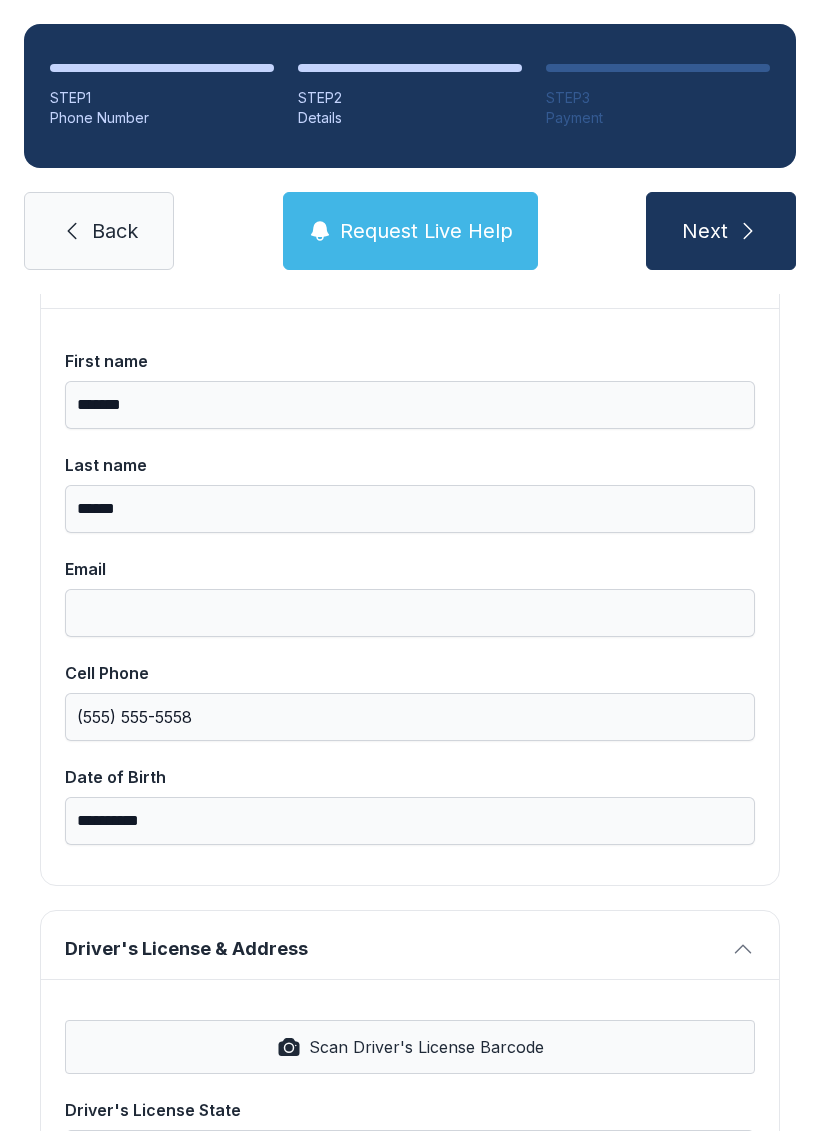type on "*****" 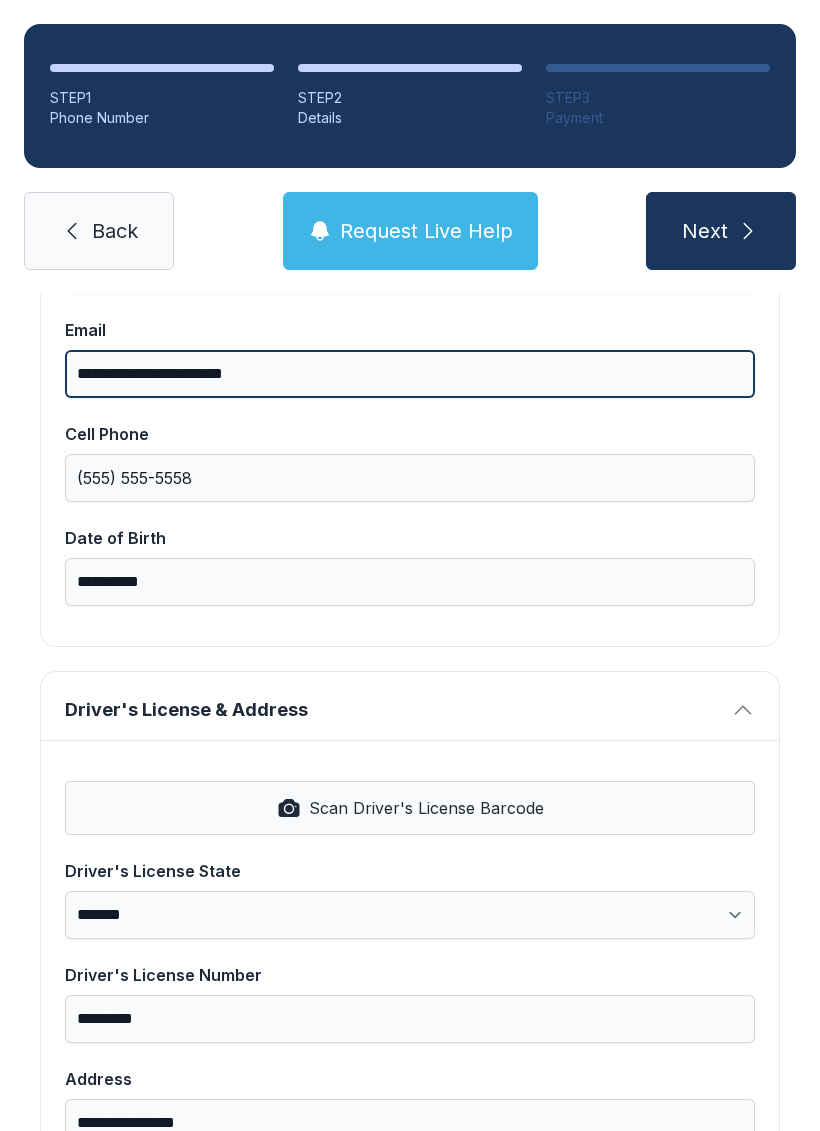 scroll, scrollTop: 404, scrollLeft: 0, axis: vertical 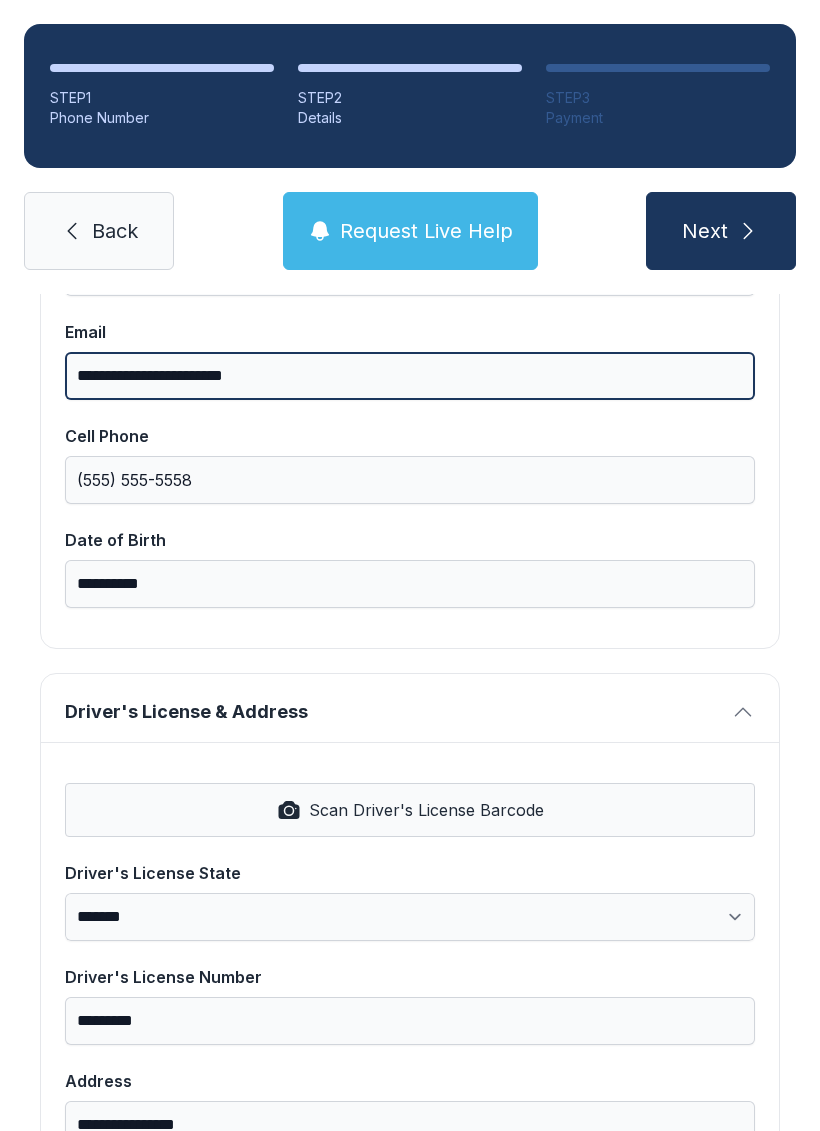 type on "**********" 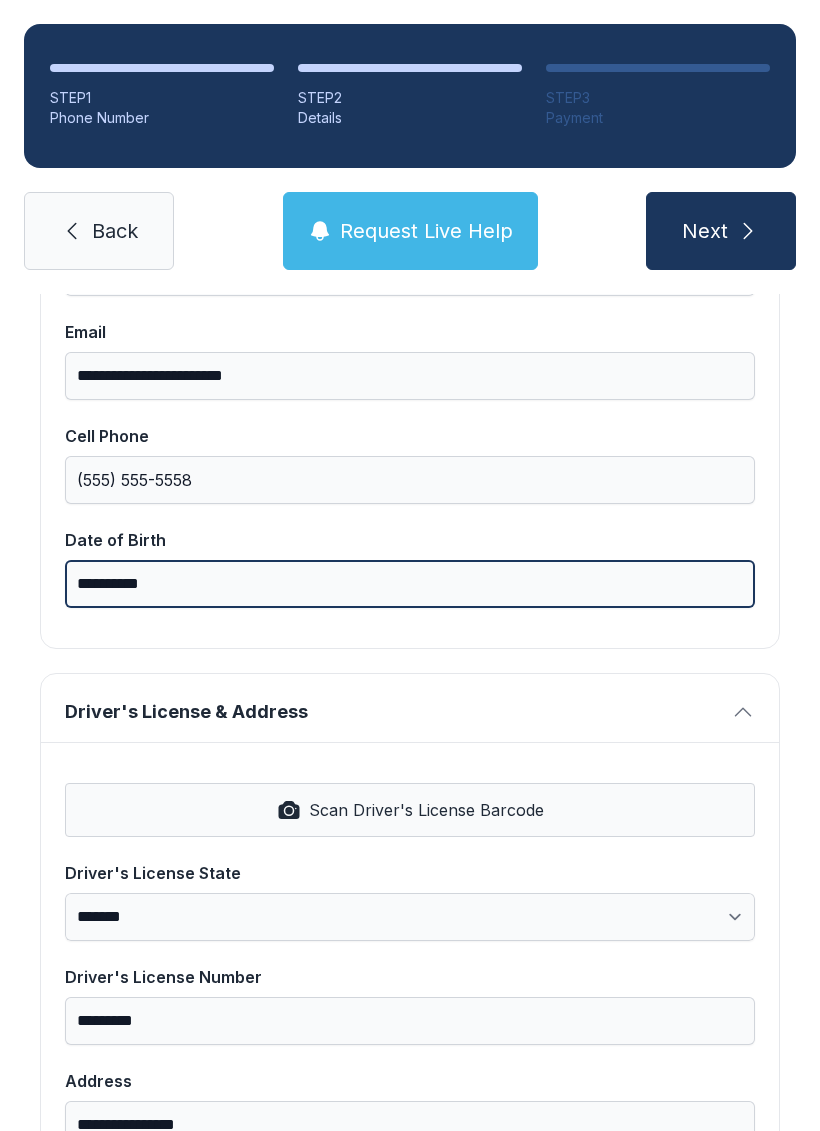click on "**********" at bounding box center [410, 584] 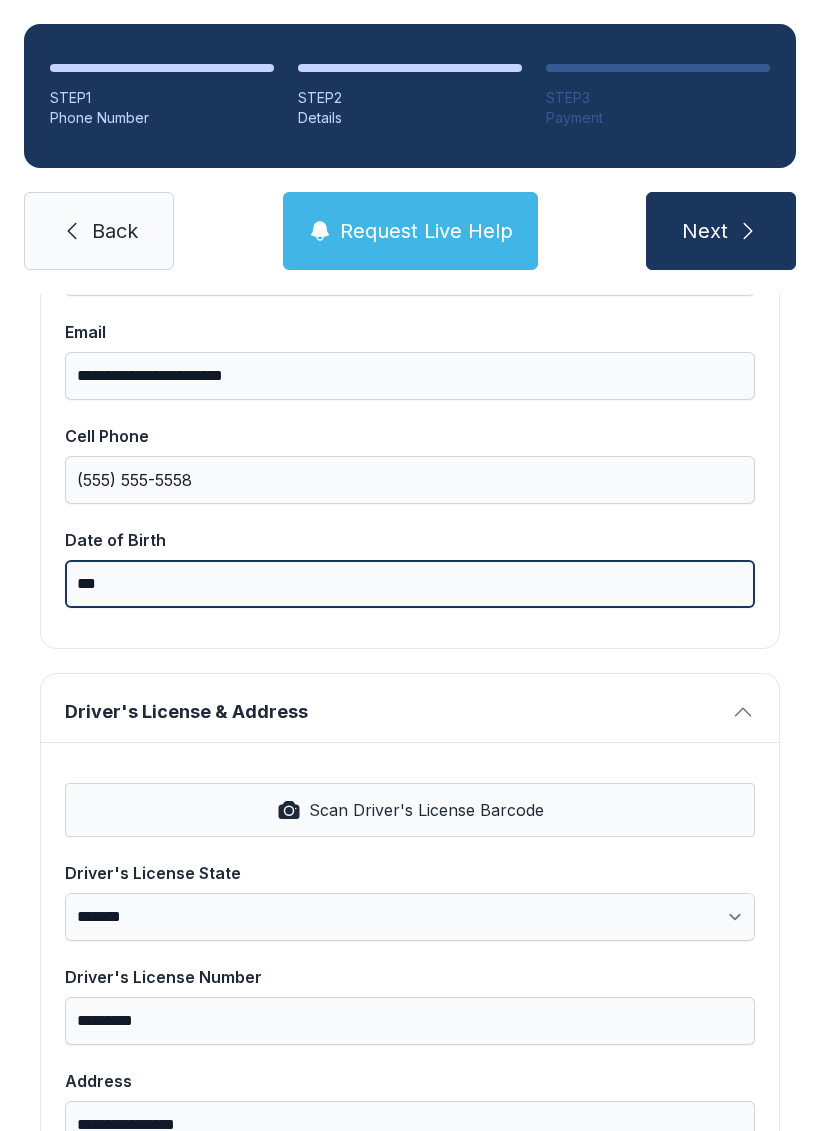 type on "*" 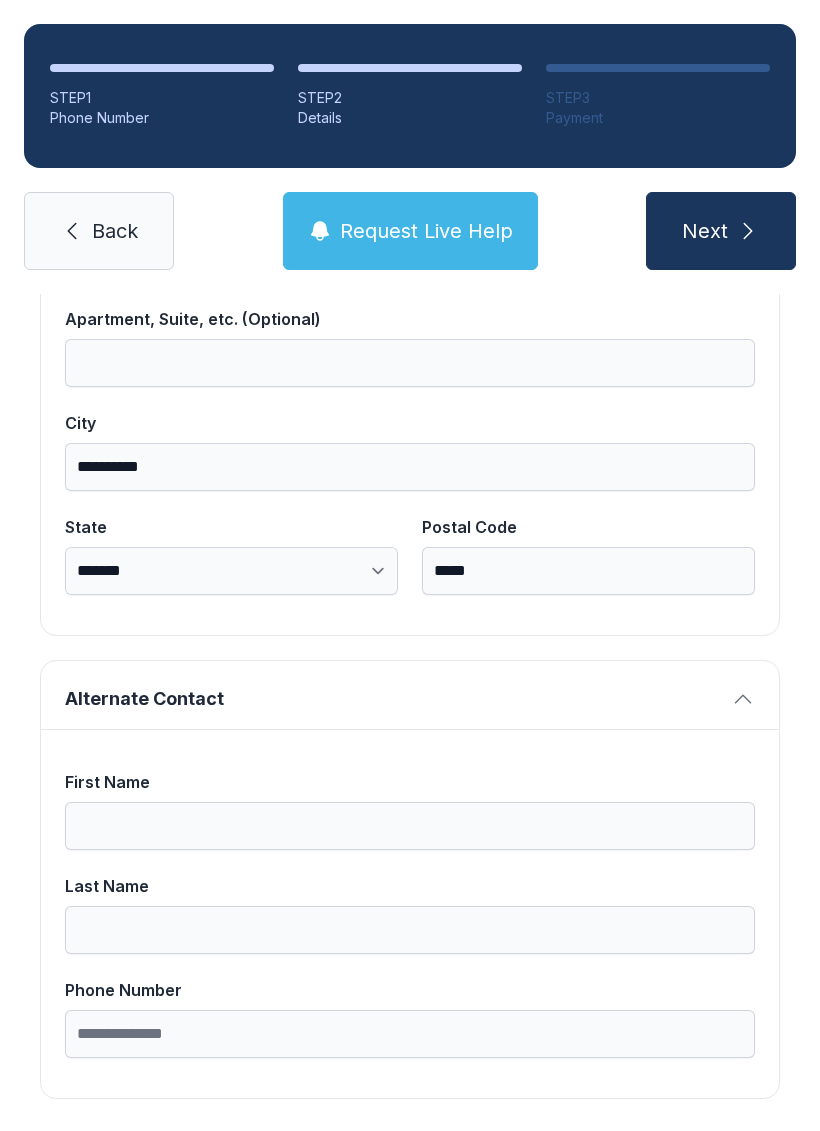 scroll, scrollTop: 1269, scrollLeft: 0, axis: vertical 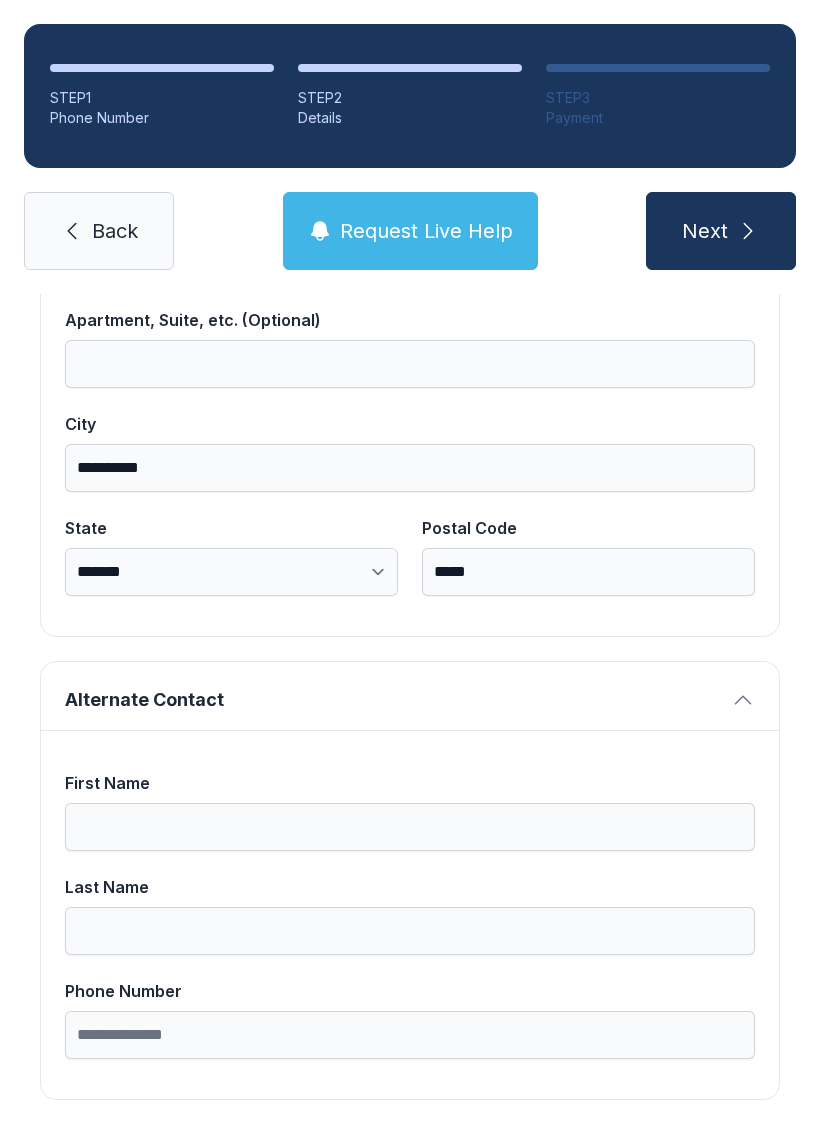 type on "**********" 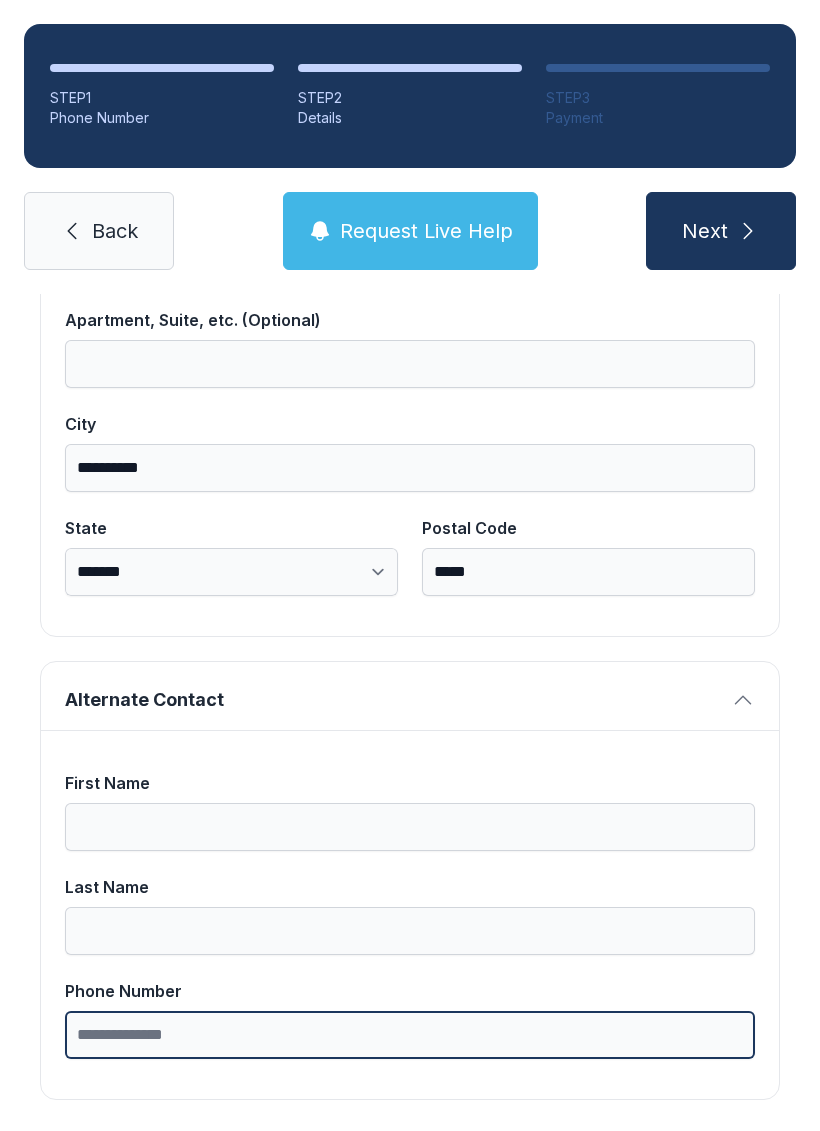 type on "*" 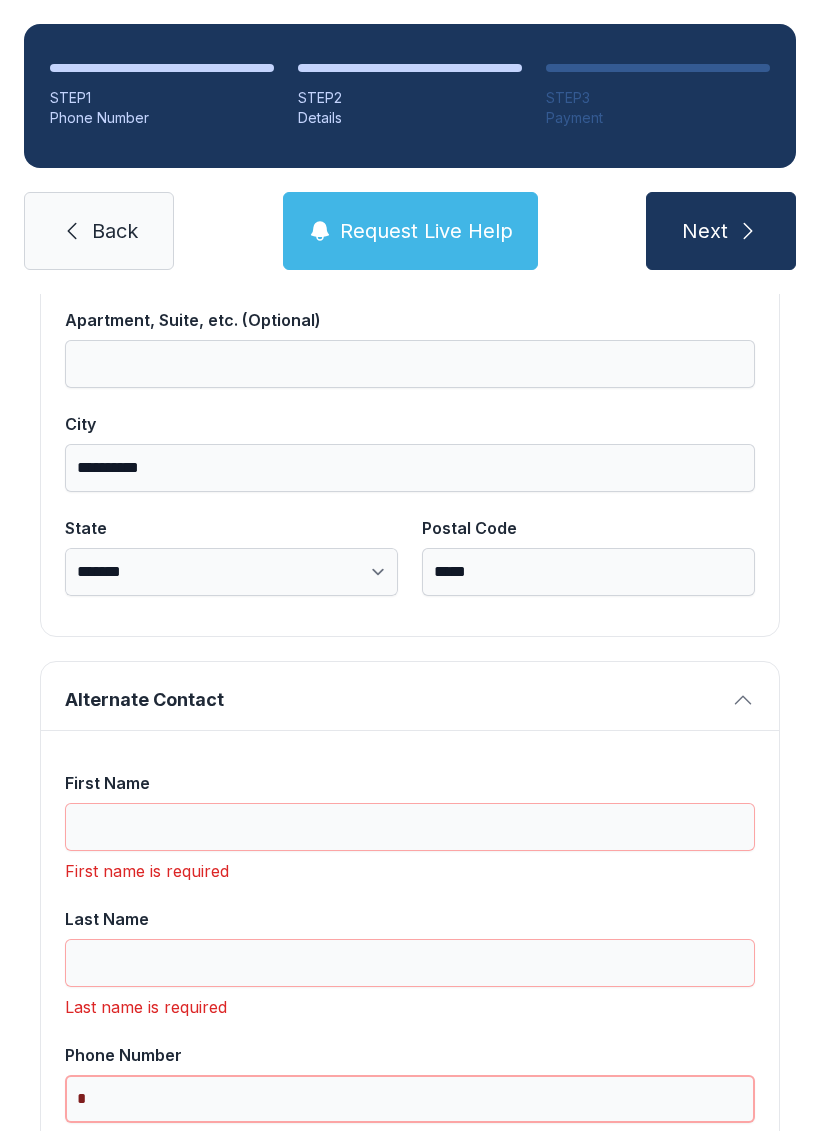 scroll, scrollTop: 49, scrollLeft: 0, axis: vertical 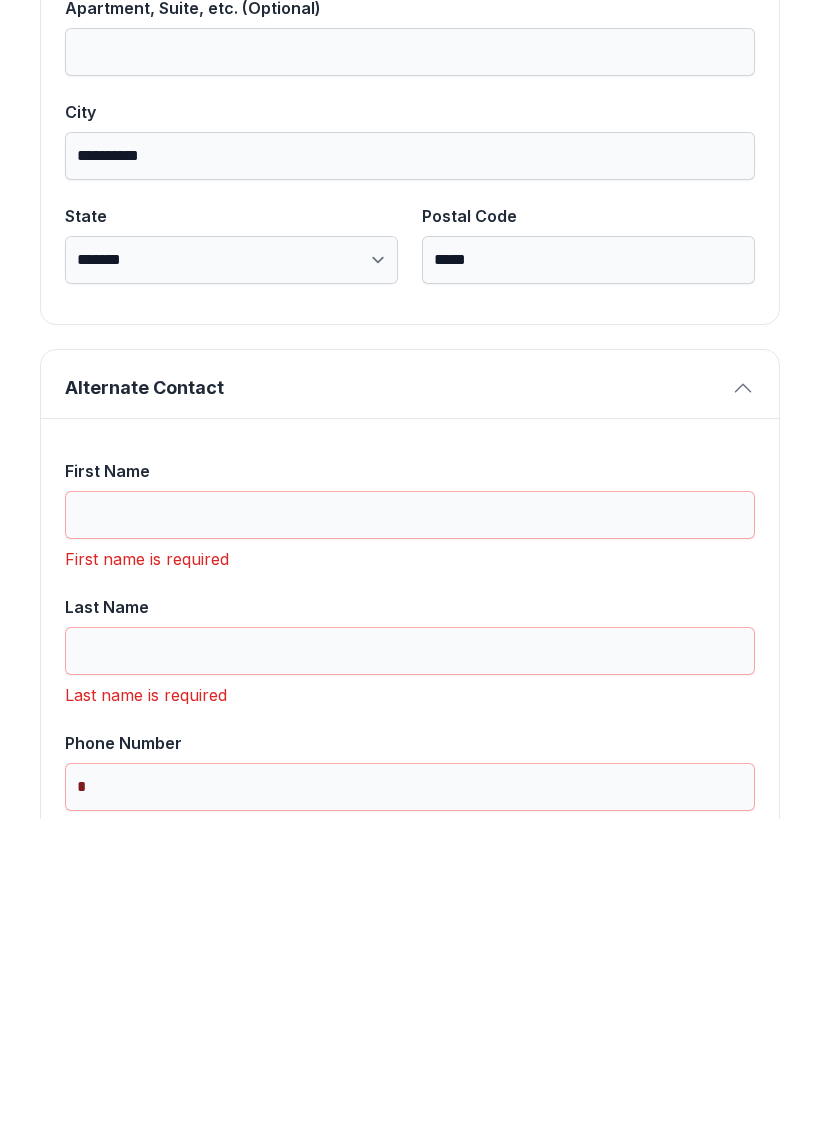 click on "First Name" at bounding box center (410, 827) 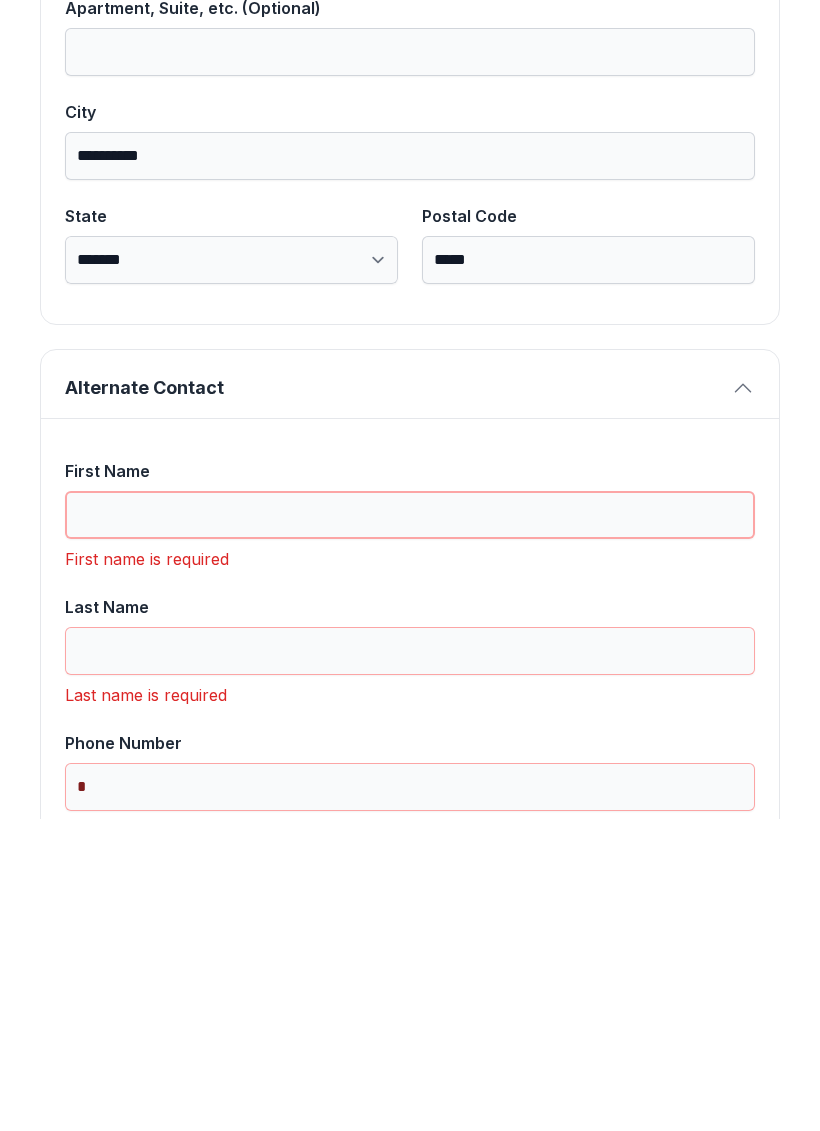 type 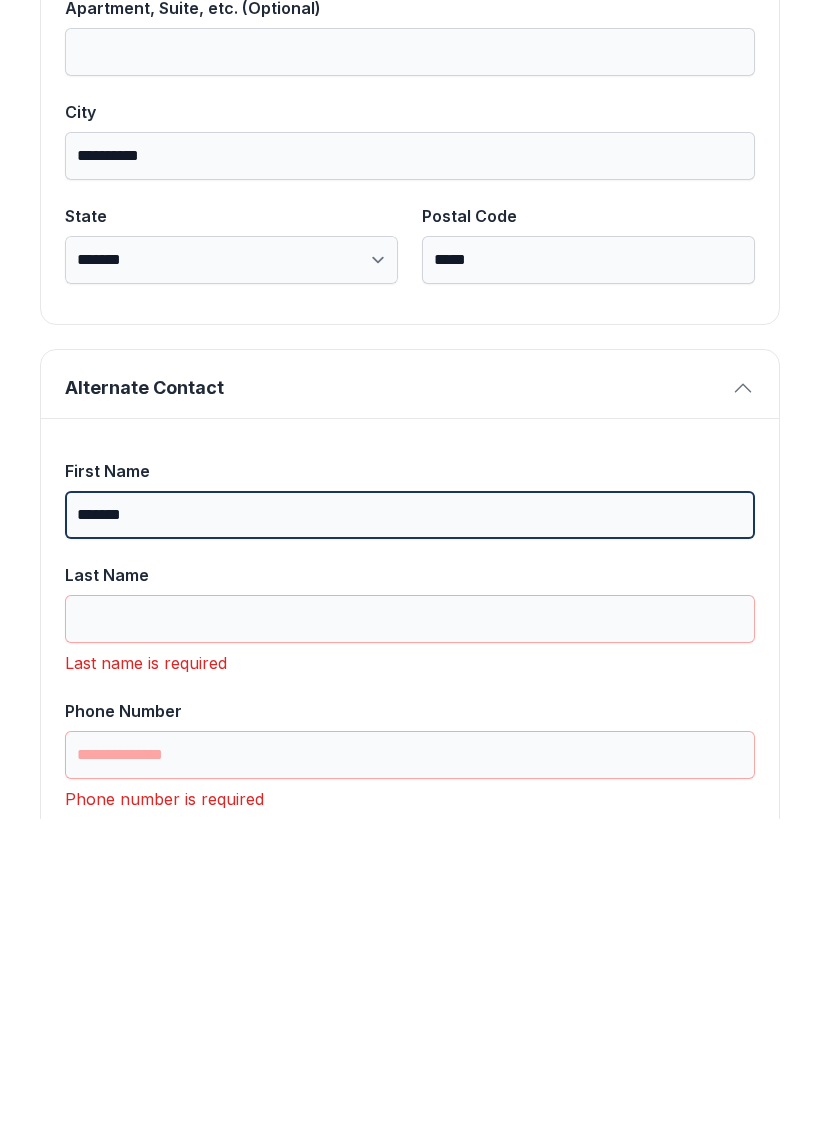 type on "*******" 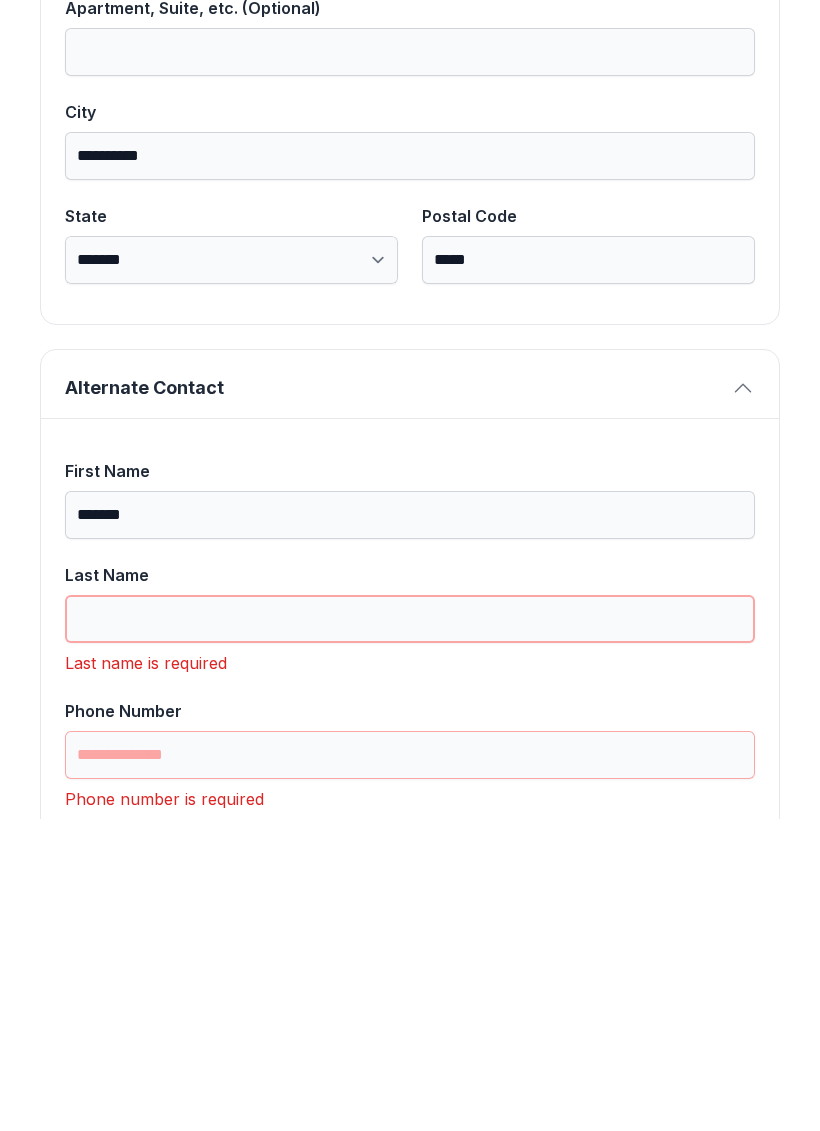 click on "Last Name" at bounding box center [410, 931] 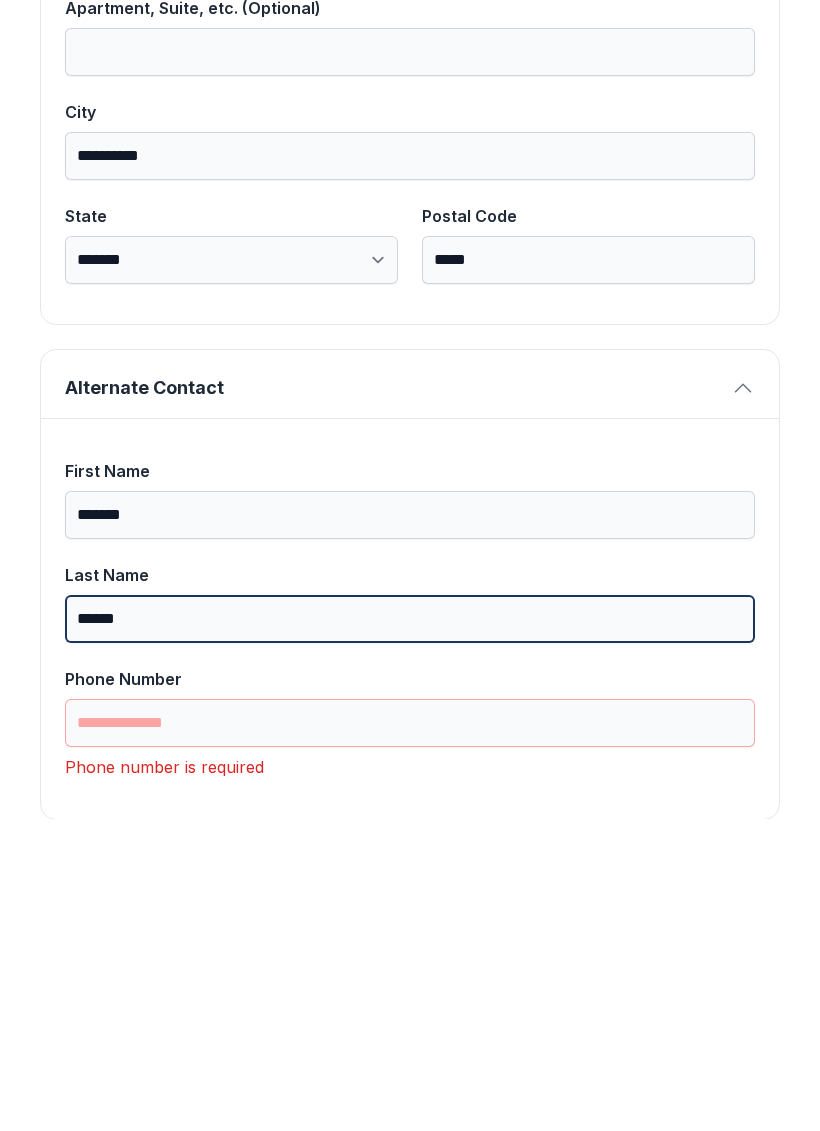 type on "******" 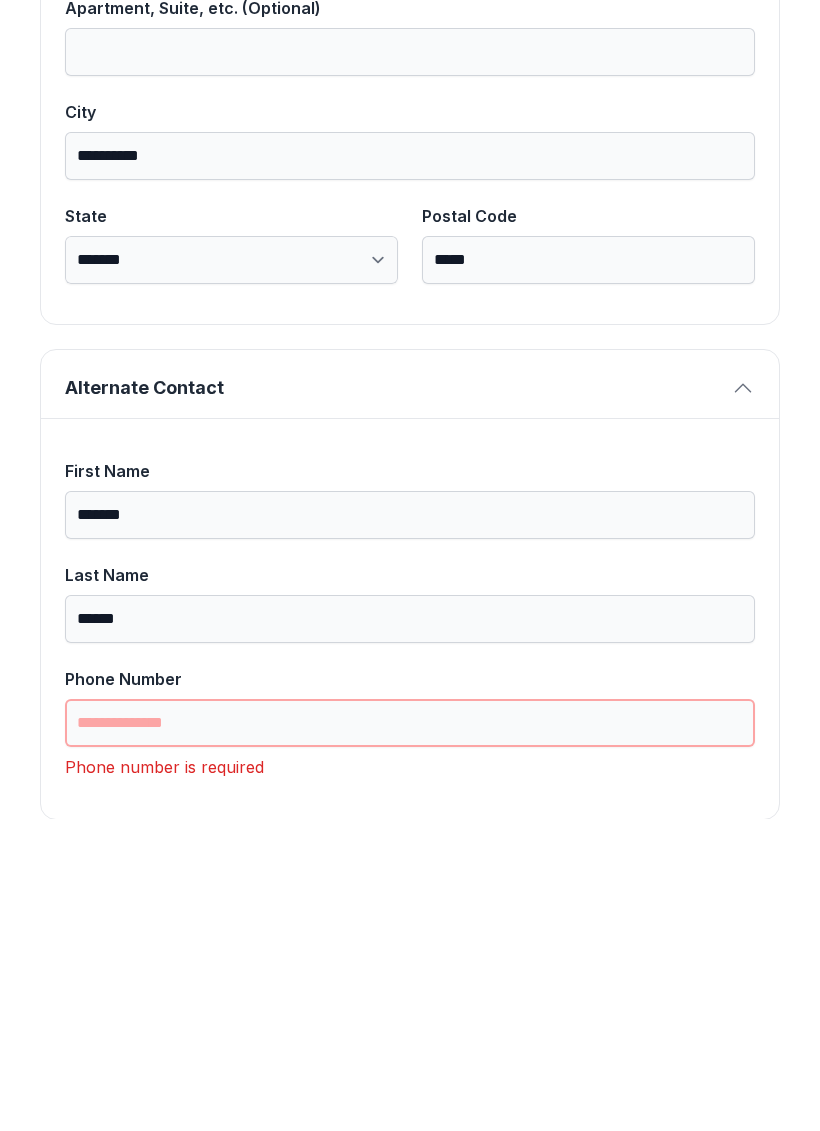 click on "Phone Number" at bounding box center (410, 1035) 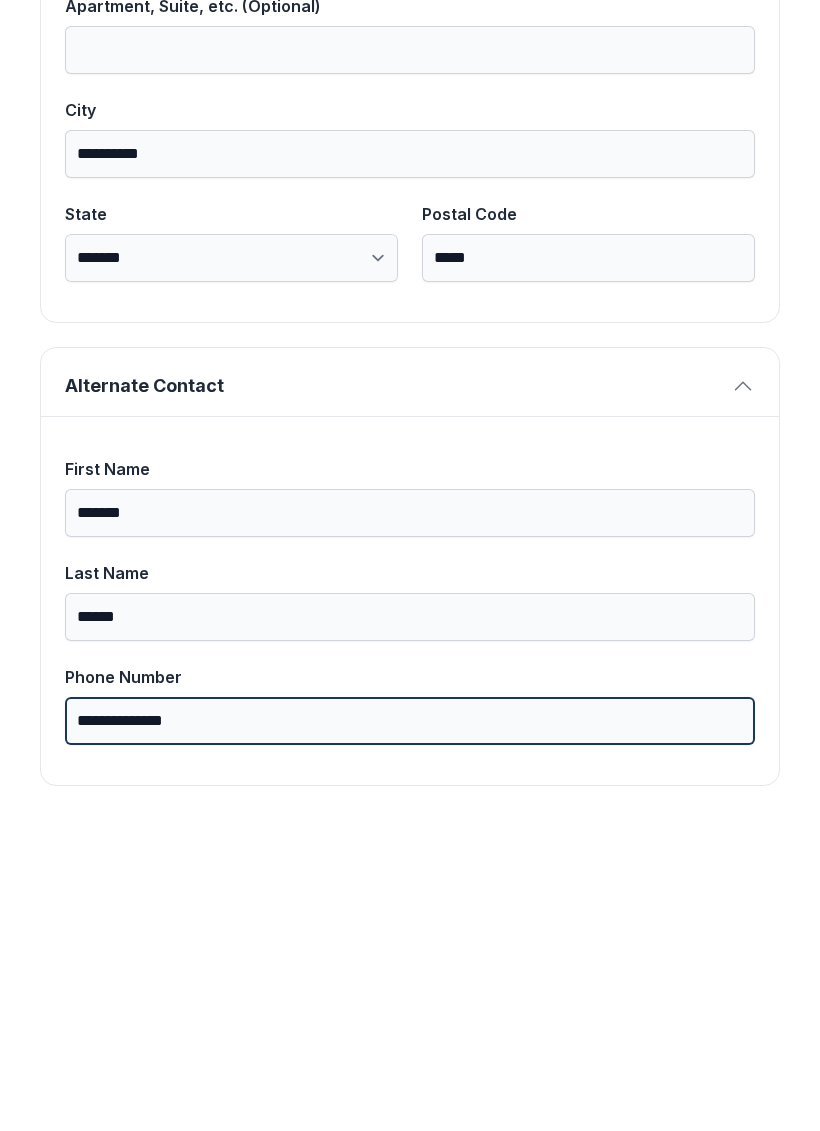 scroll, scrollTop: 1269, scrollLeft: 0, axis: vertical 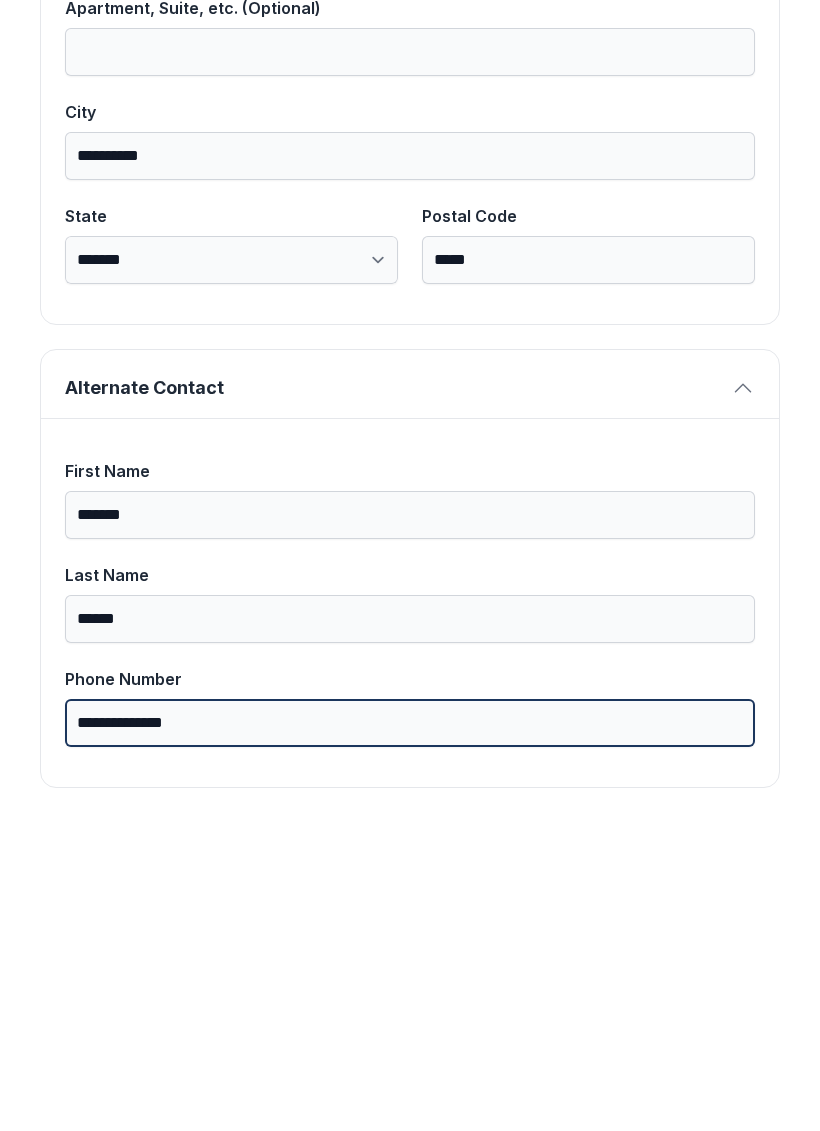 type on "**********" 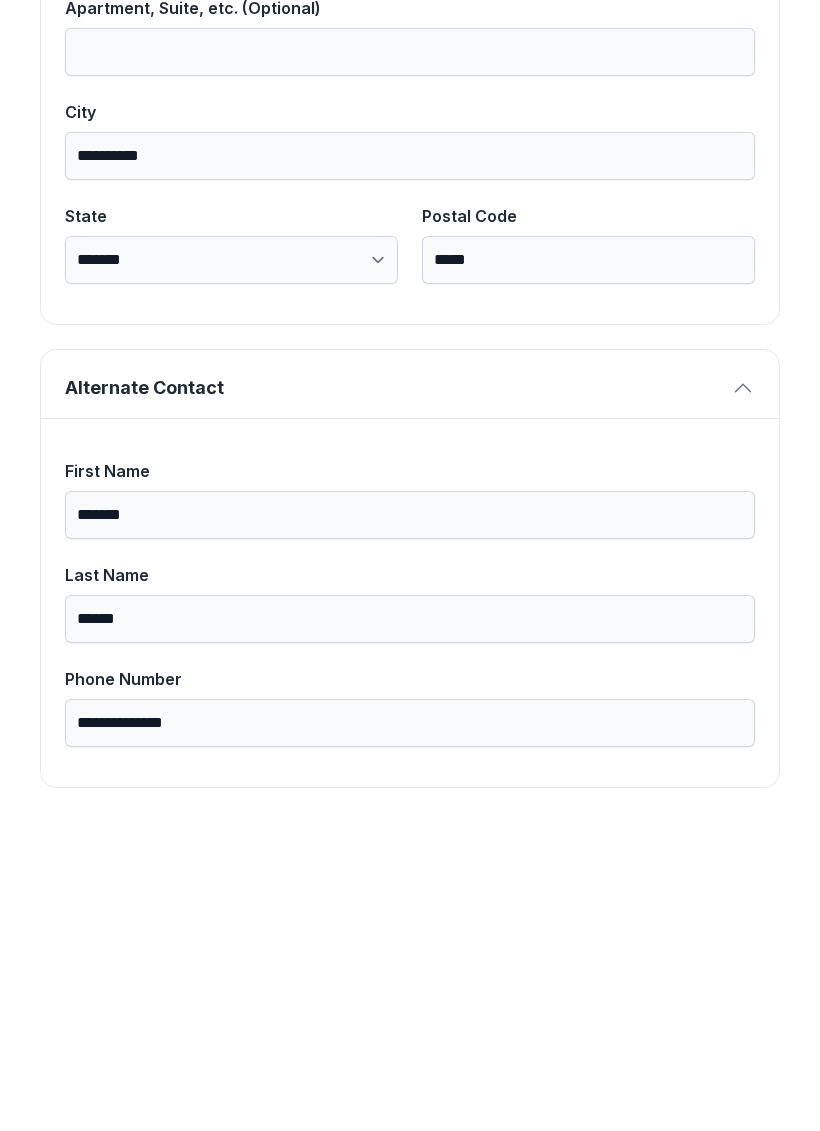 click on "**********" at bounding box center (410, 102) 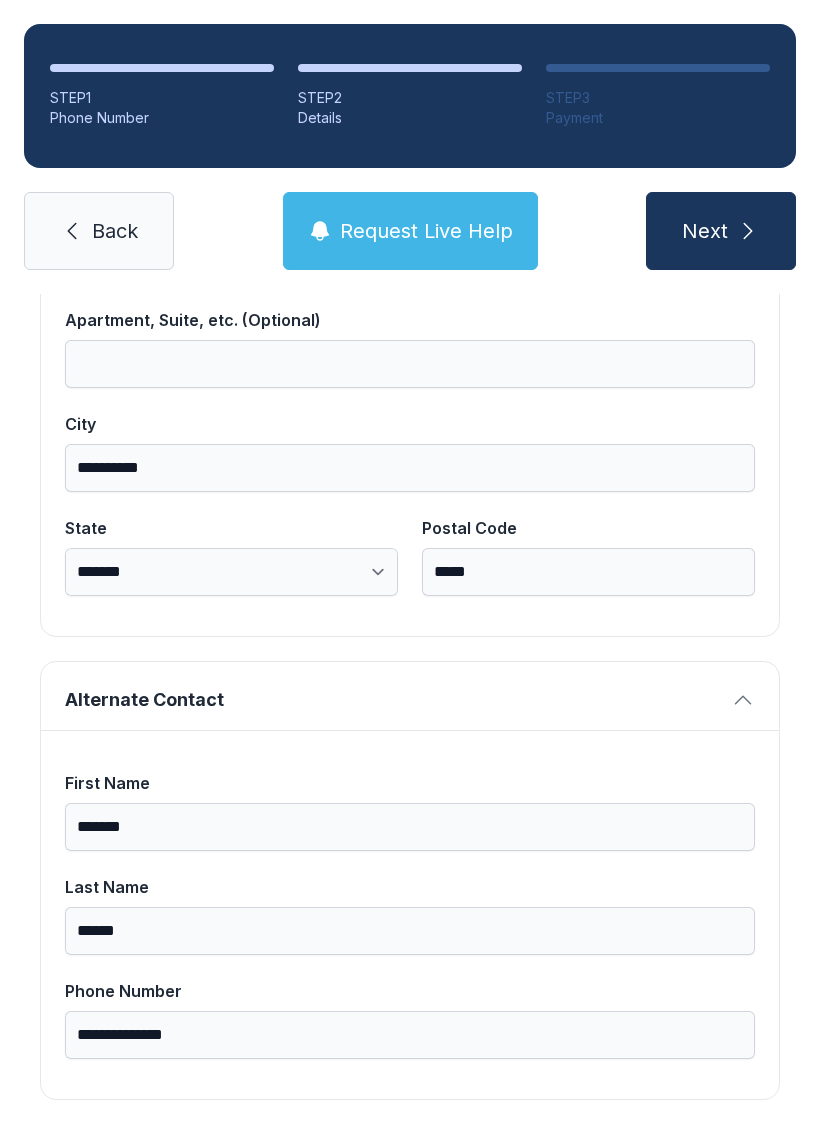 click 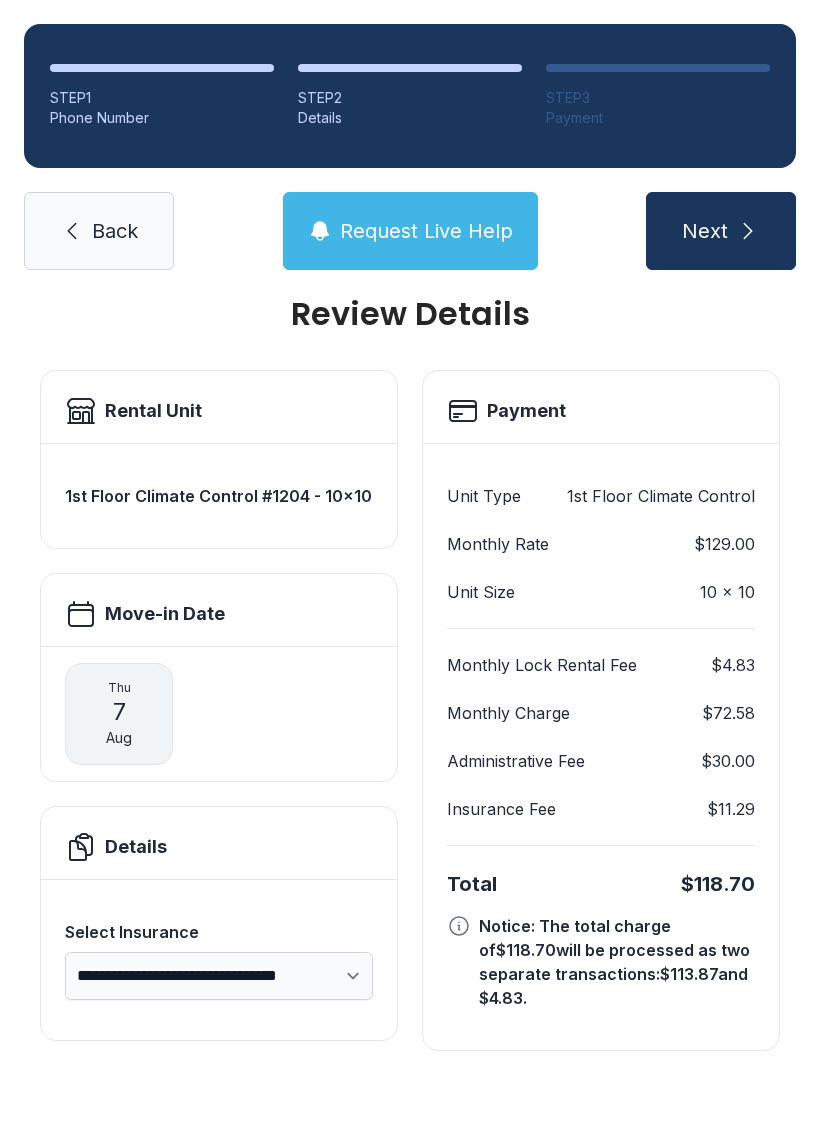 scroll, scrollTop: 0, scrollLeft: 0, axis: both 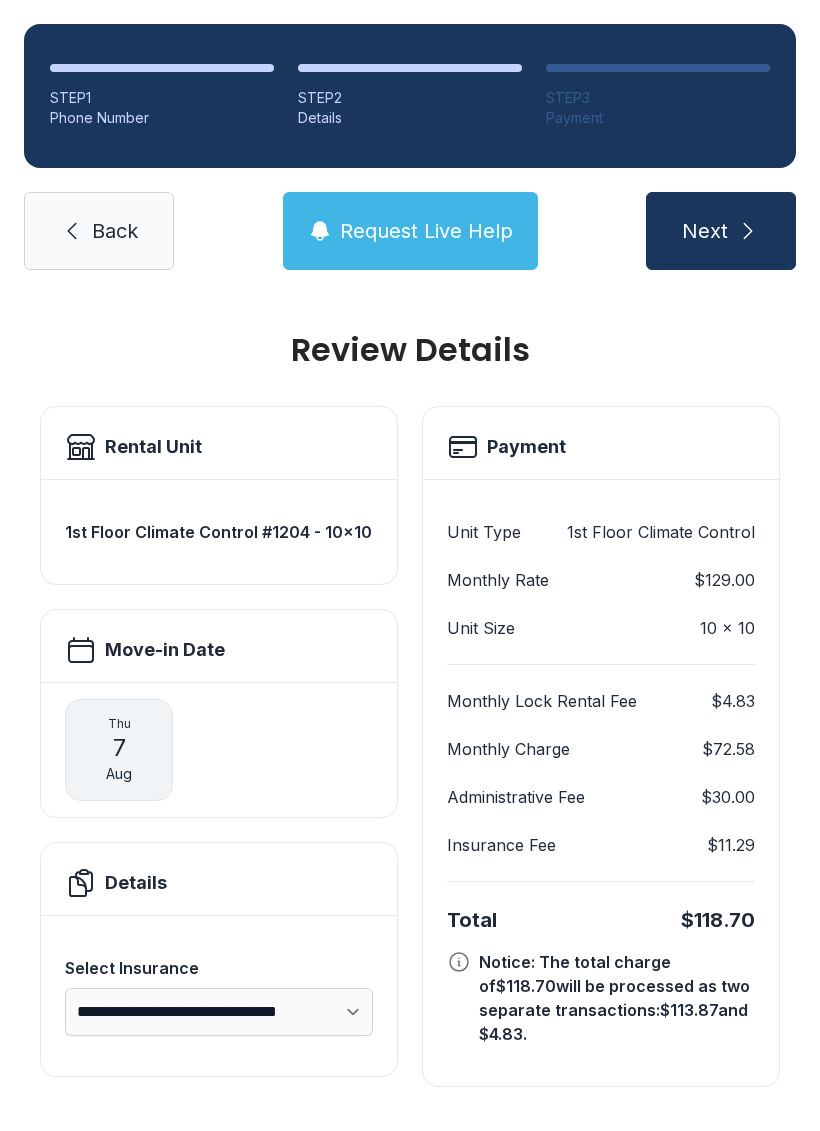 click on "Request Live Help" at bounding box center (426, 231) 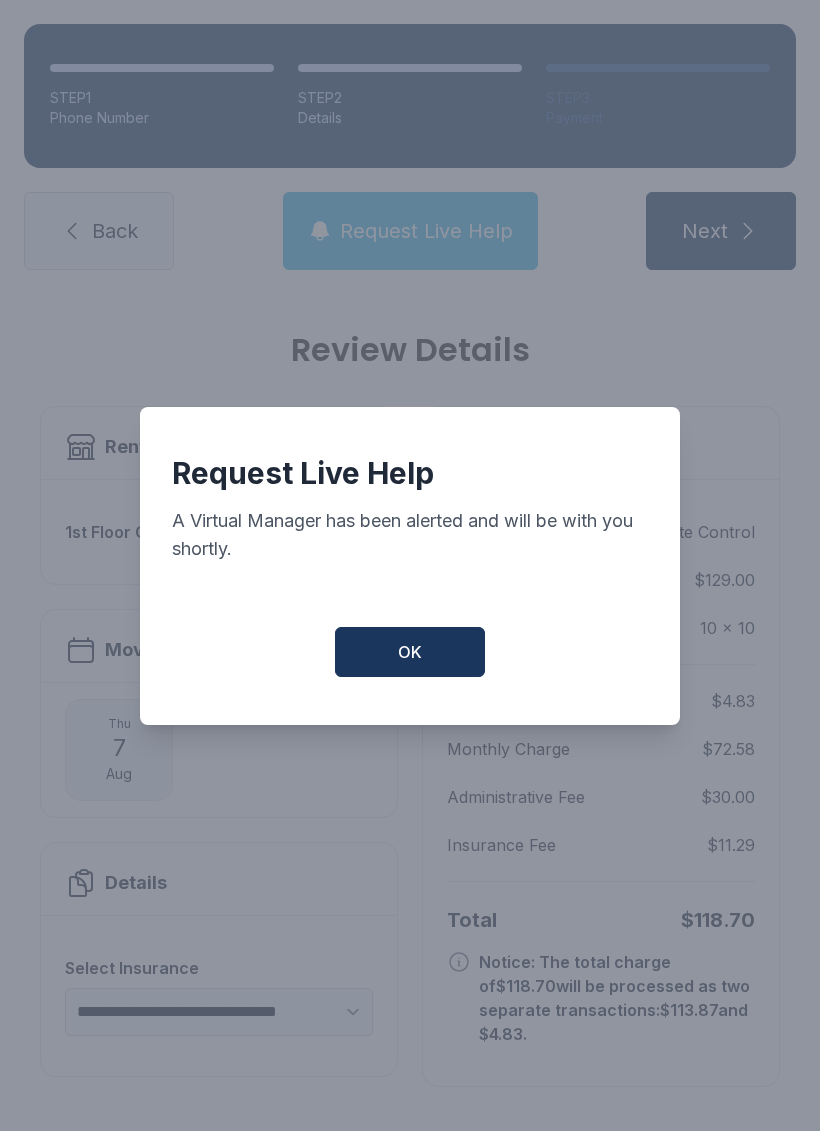 click on "OK" at bounding box center (410, 652) 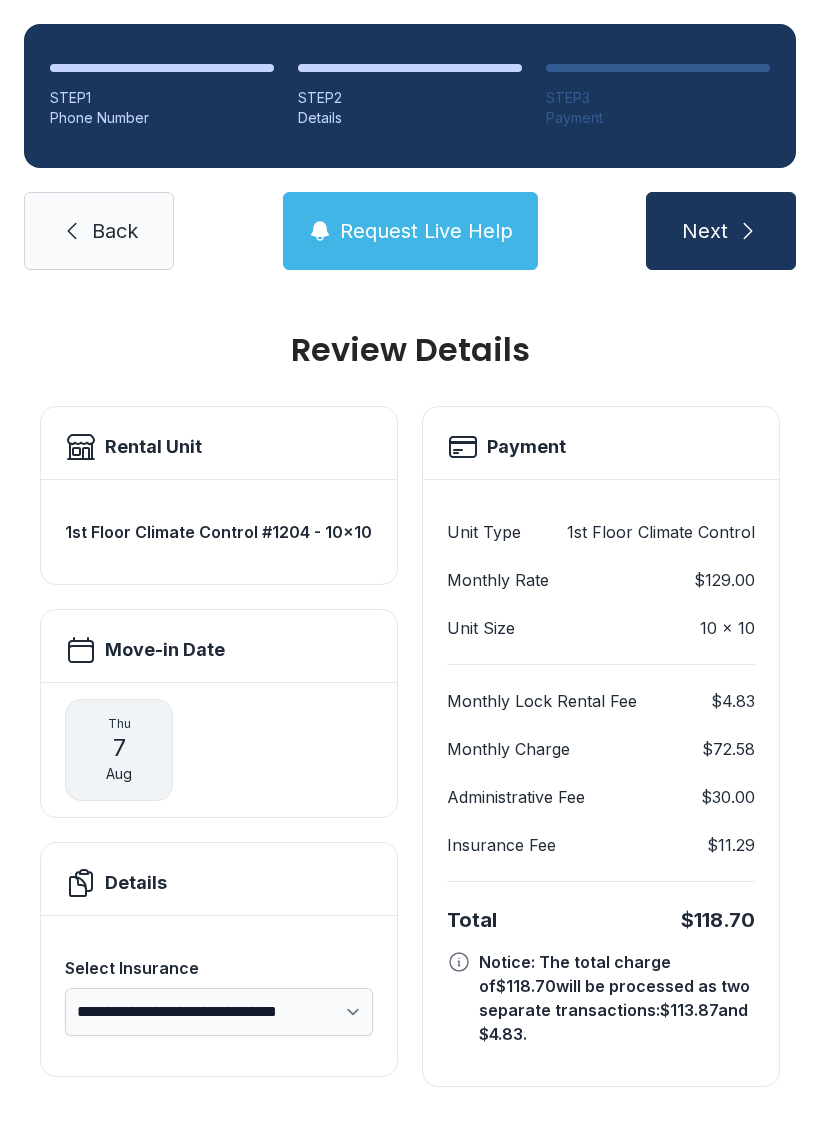 click on "Request Live Help" at bounding box center (426, 231) 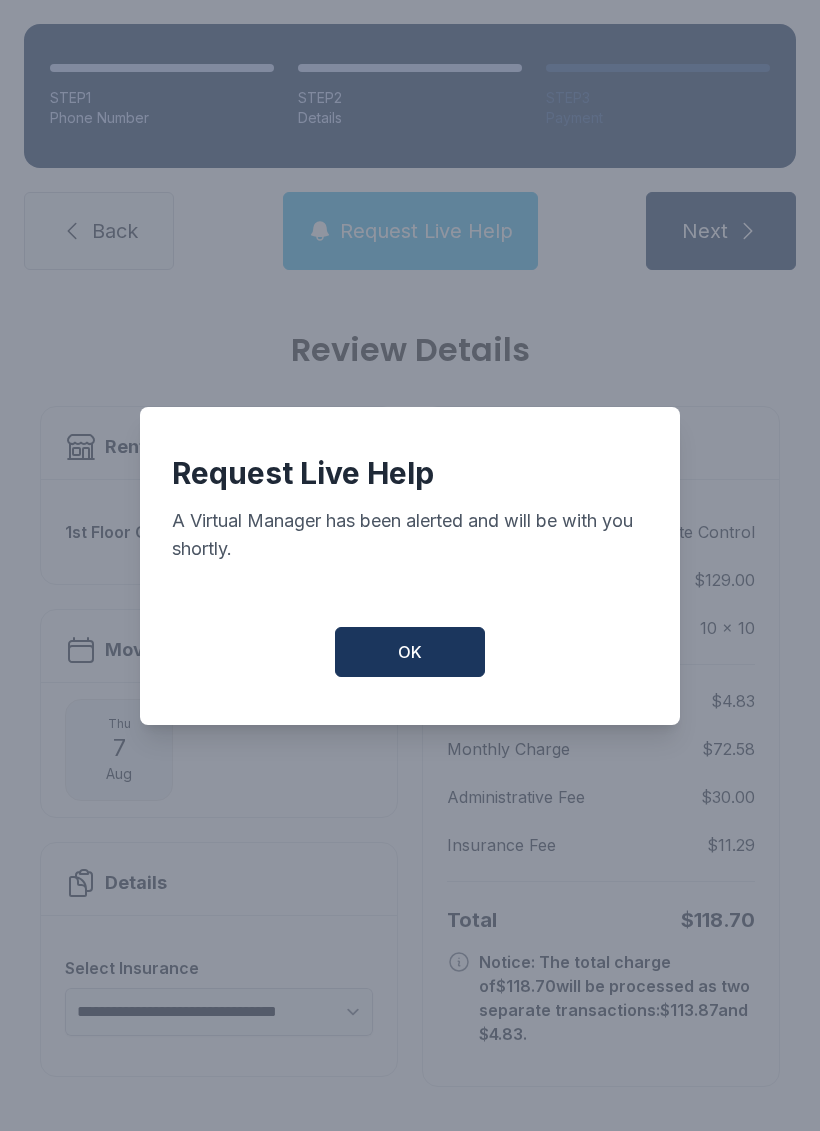 click on "OK" at bounding box center (410, 652) 